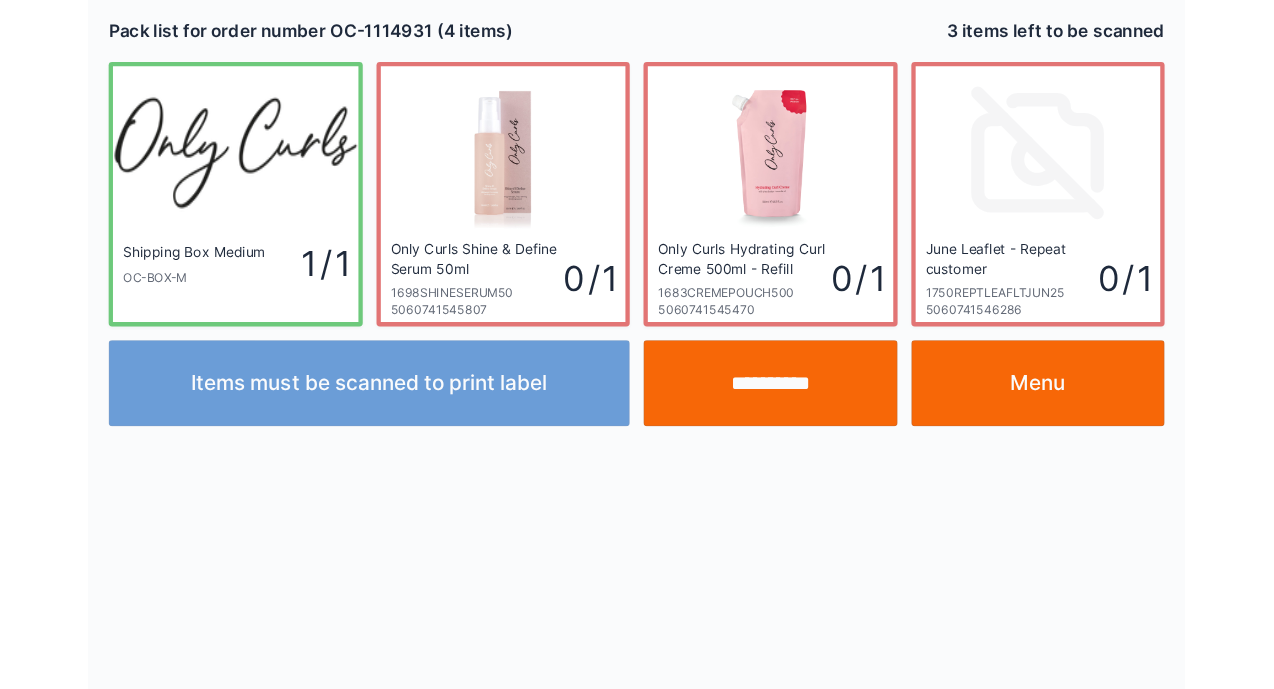scroll, scrollTop: 0, scrollLeft: 0, axis: both 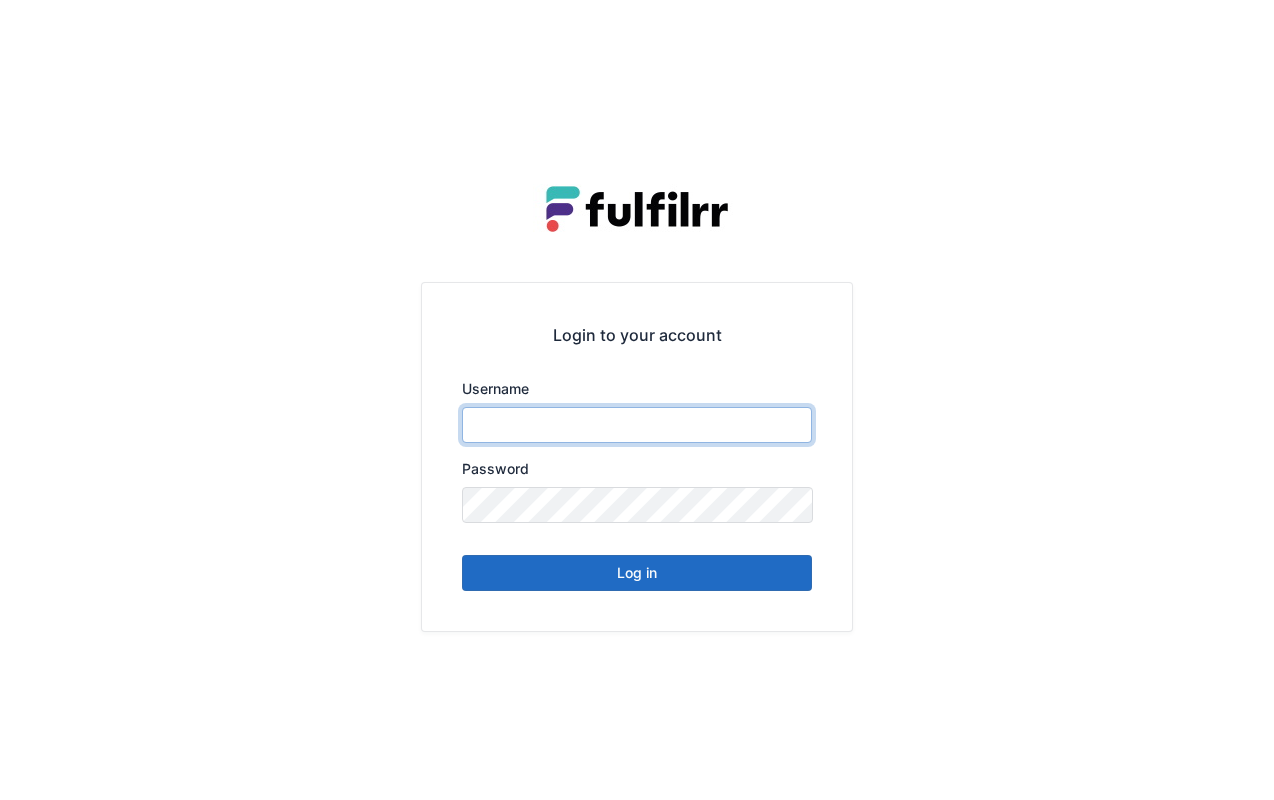 type on "*******" 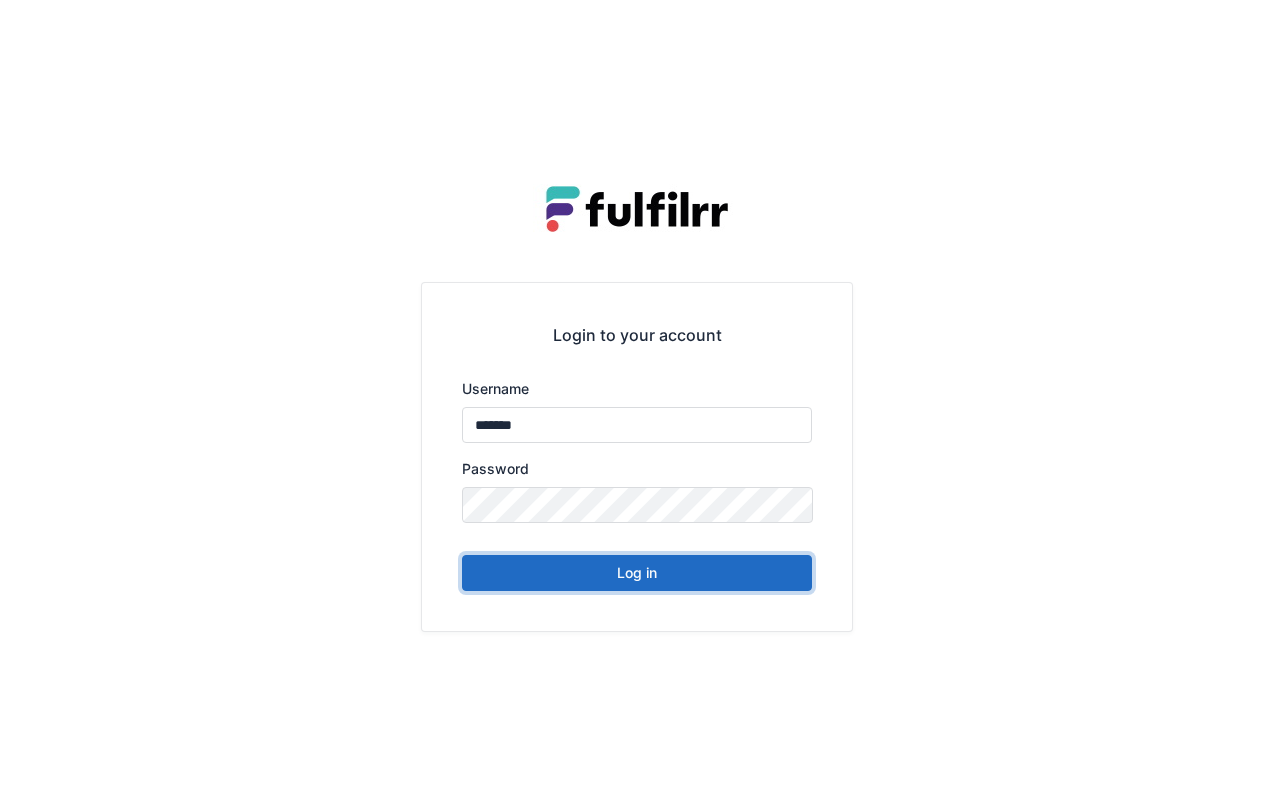 click on "Log in" at bounding box center [637, 573] 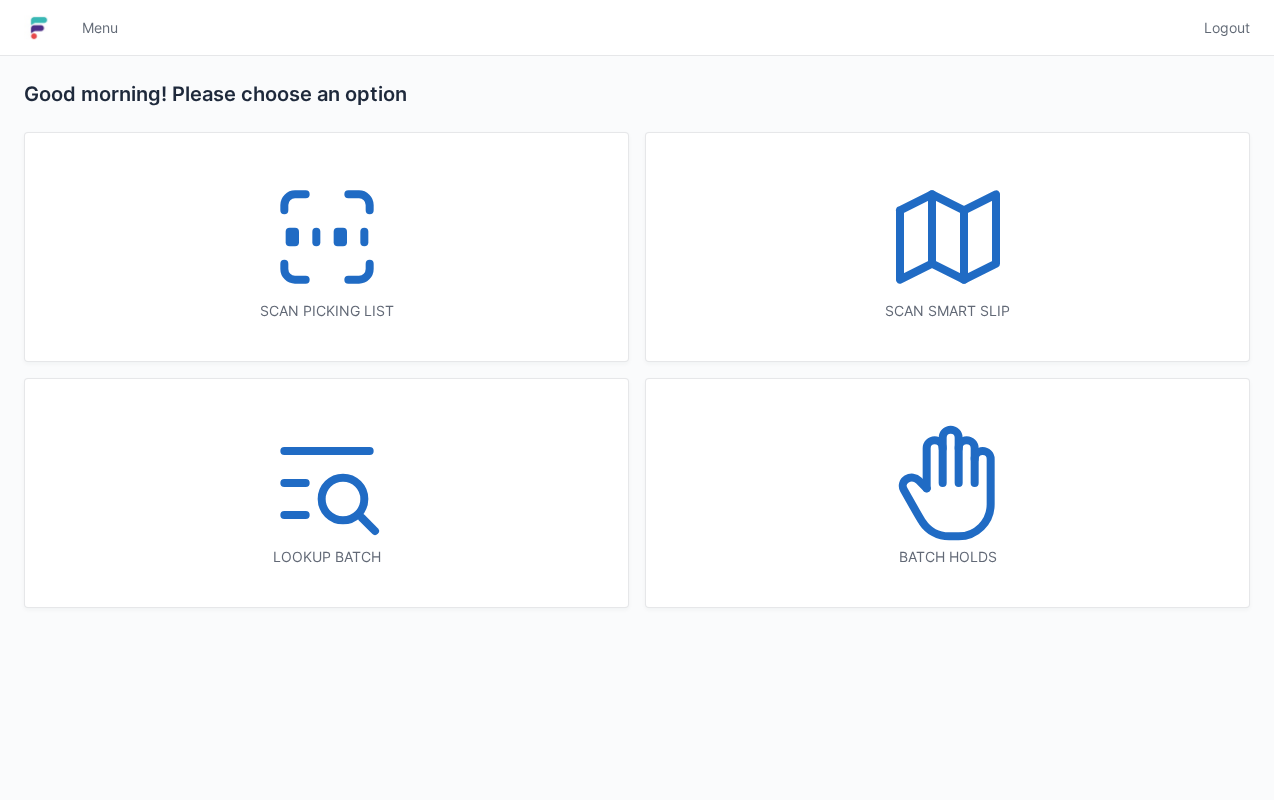 scroll, scrollTop: 0, scrollLeft: 0, axis: both 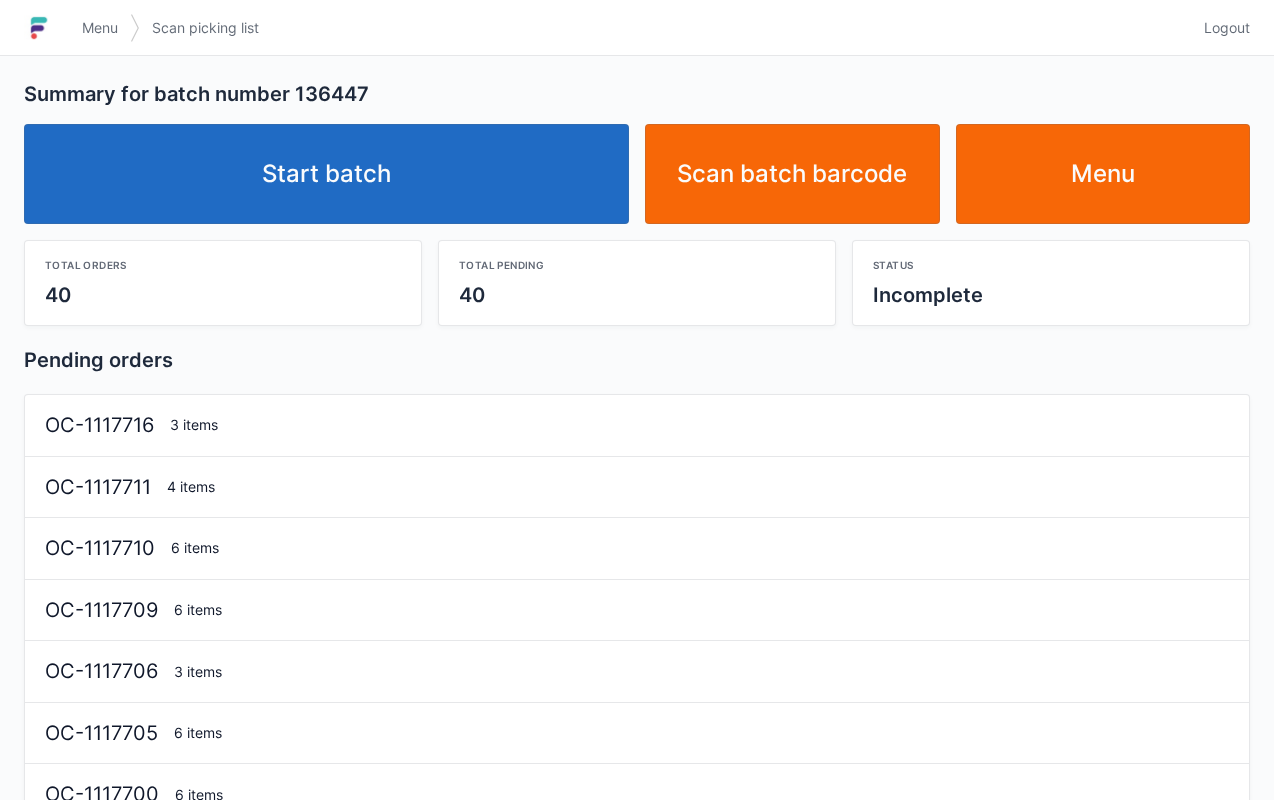 click on "Start batch" at bounding box center (326, 174) 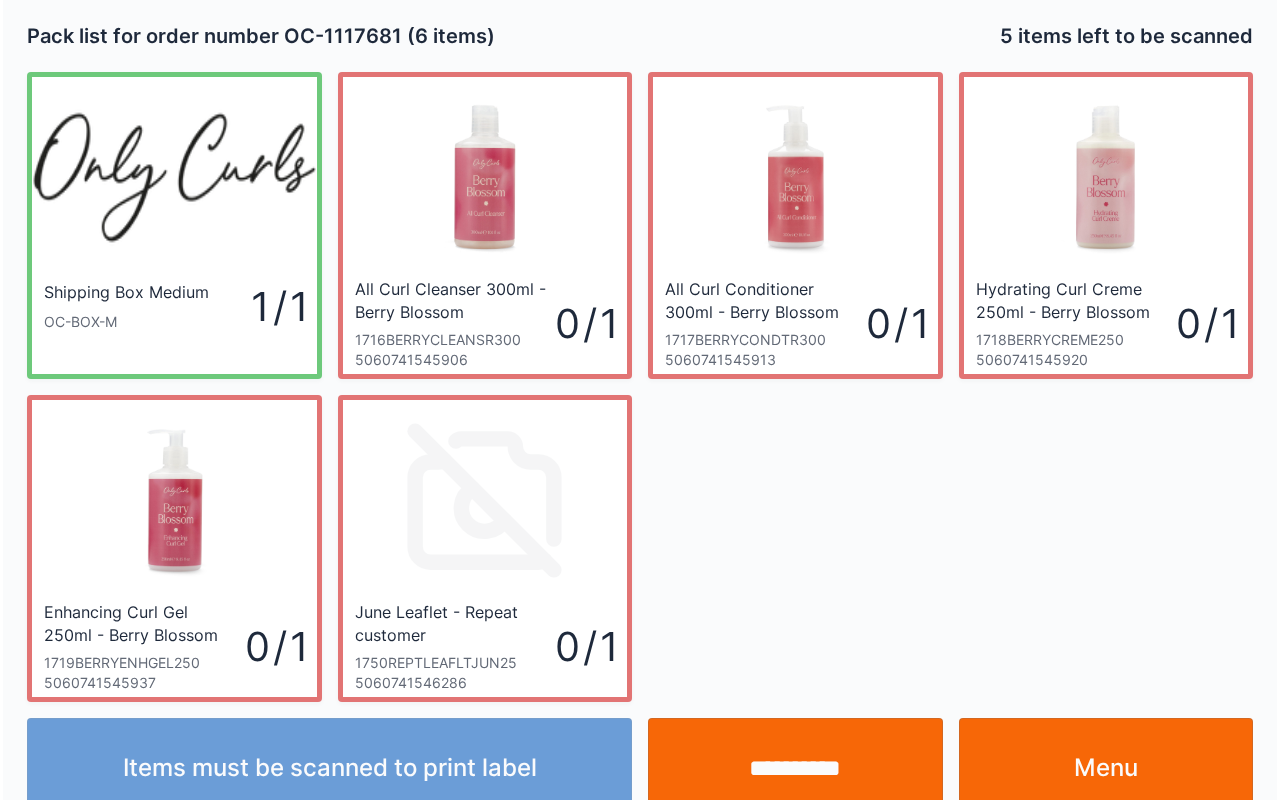 scroll, scrollTop: 36, scrollLeft: 0, axis: vertical 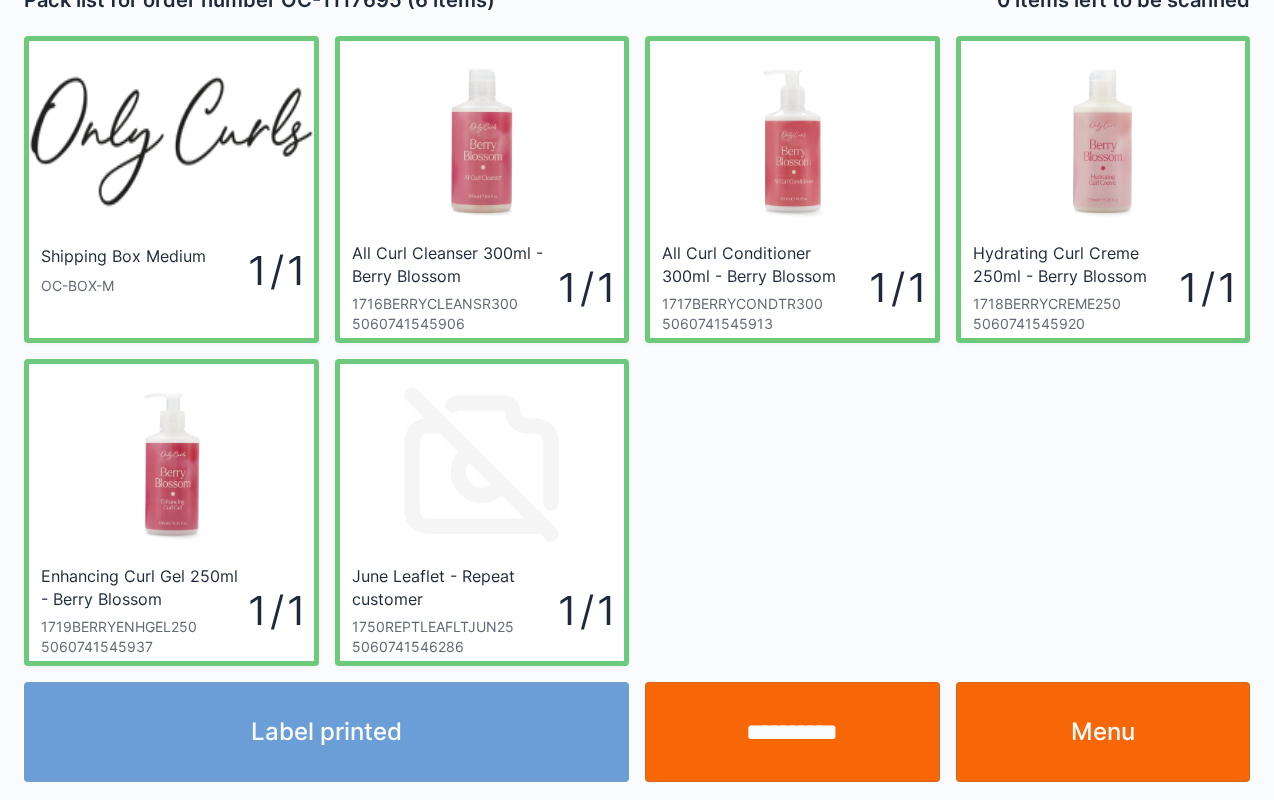 click on "Label printed" at bounding box center (326, 732) 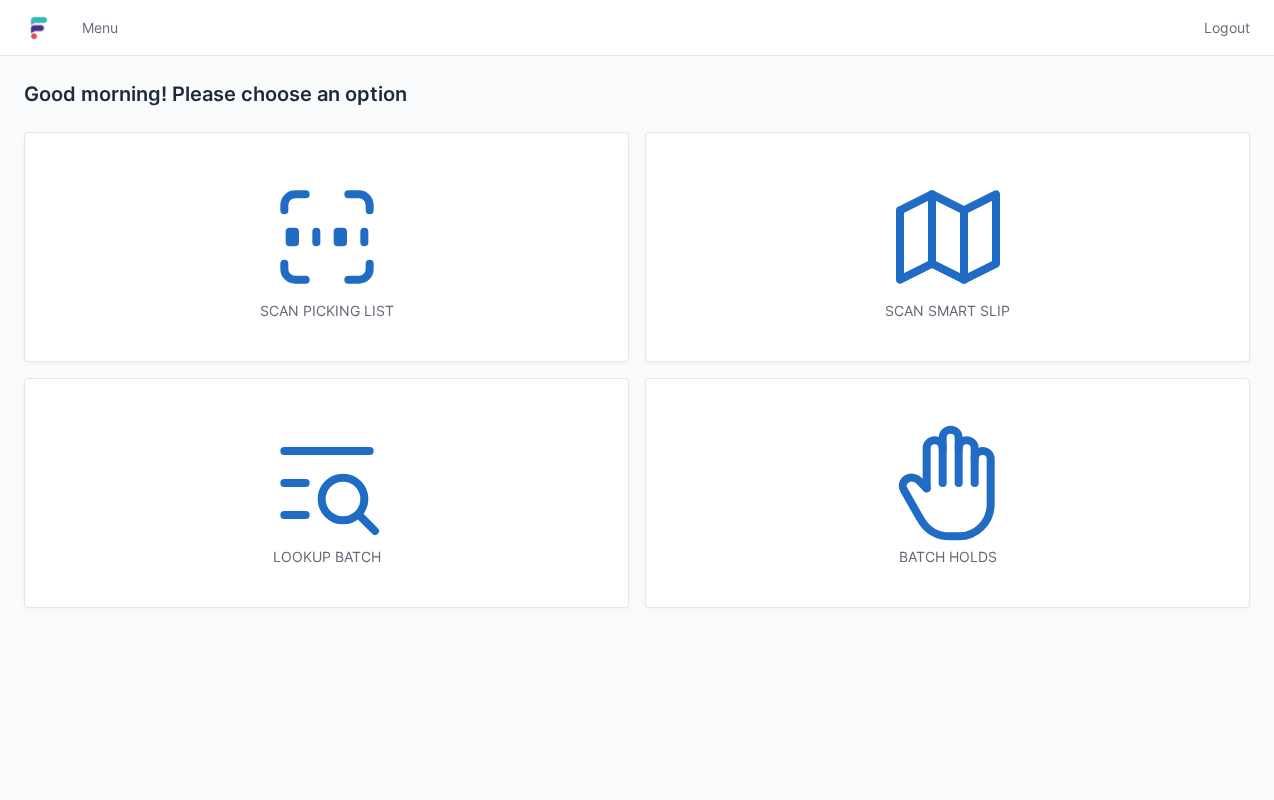 scroll, scrollTop: 0, scrollLeft: 0, axis: both 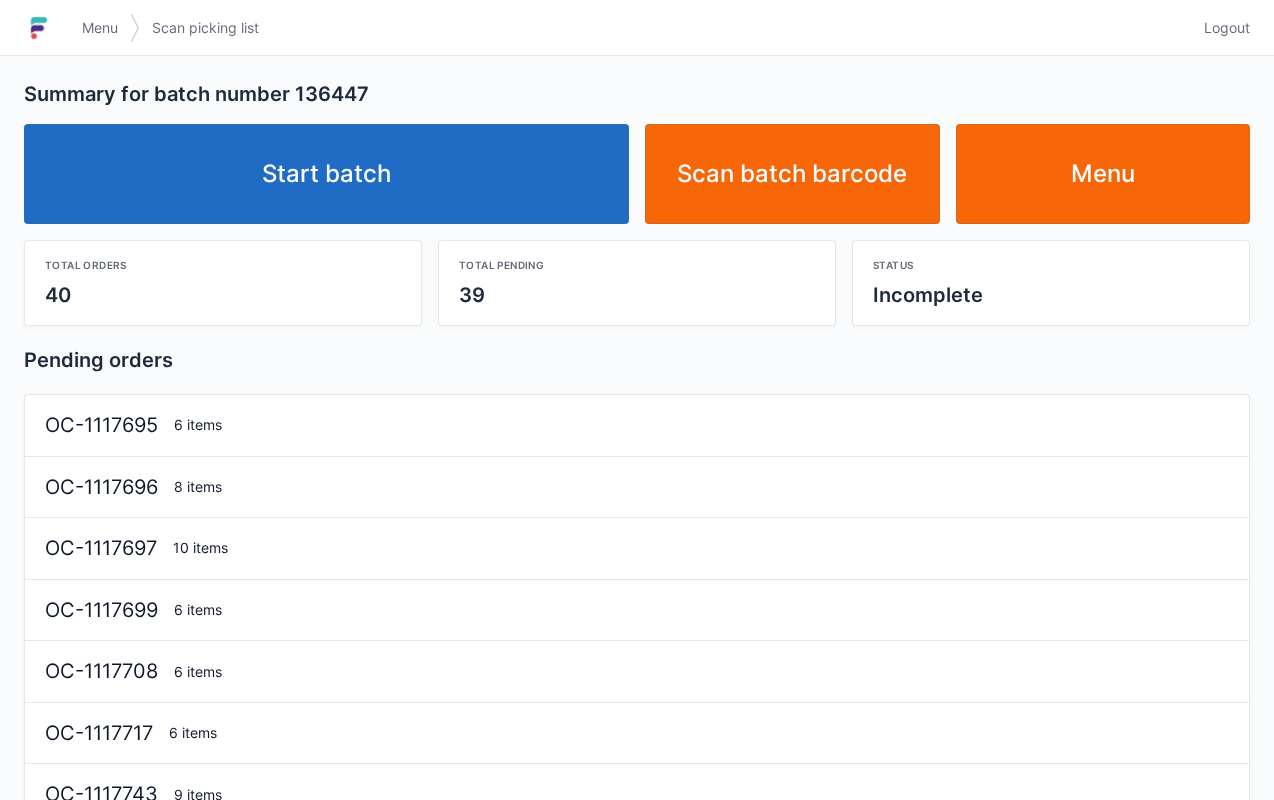 click on "Start batch" at bounding box center [326, 174] 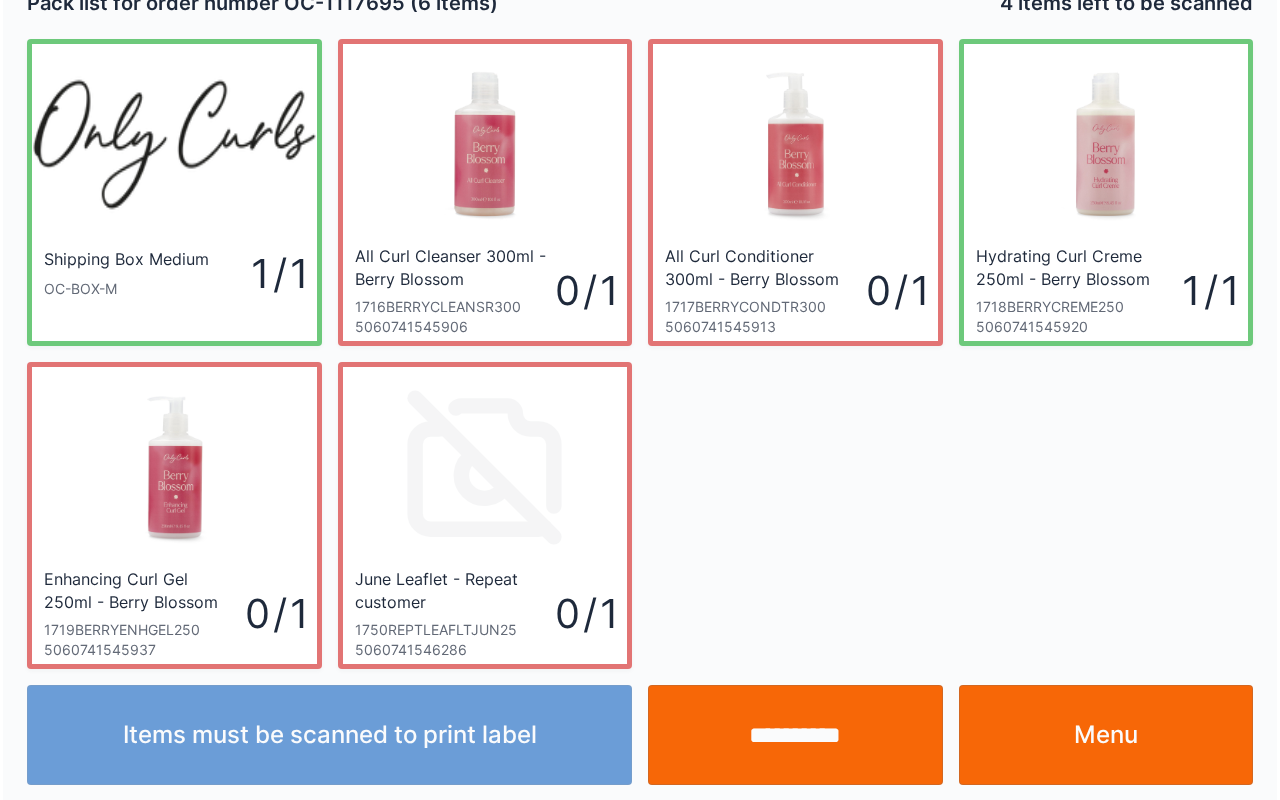 scroll, scrollTop: 36, scrollLeft: 0, axis: vertical 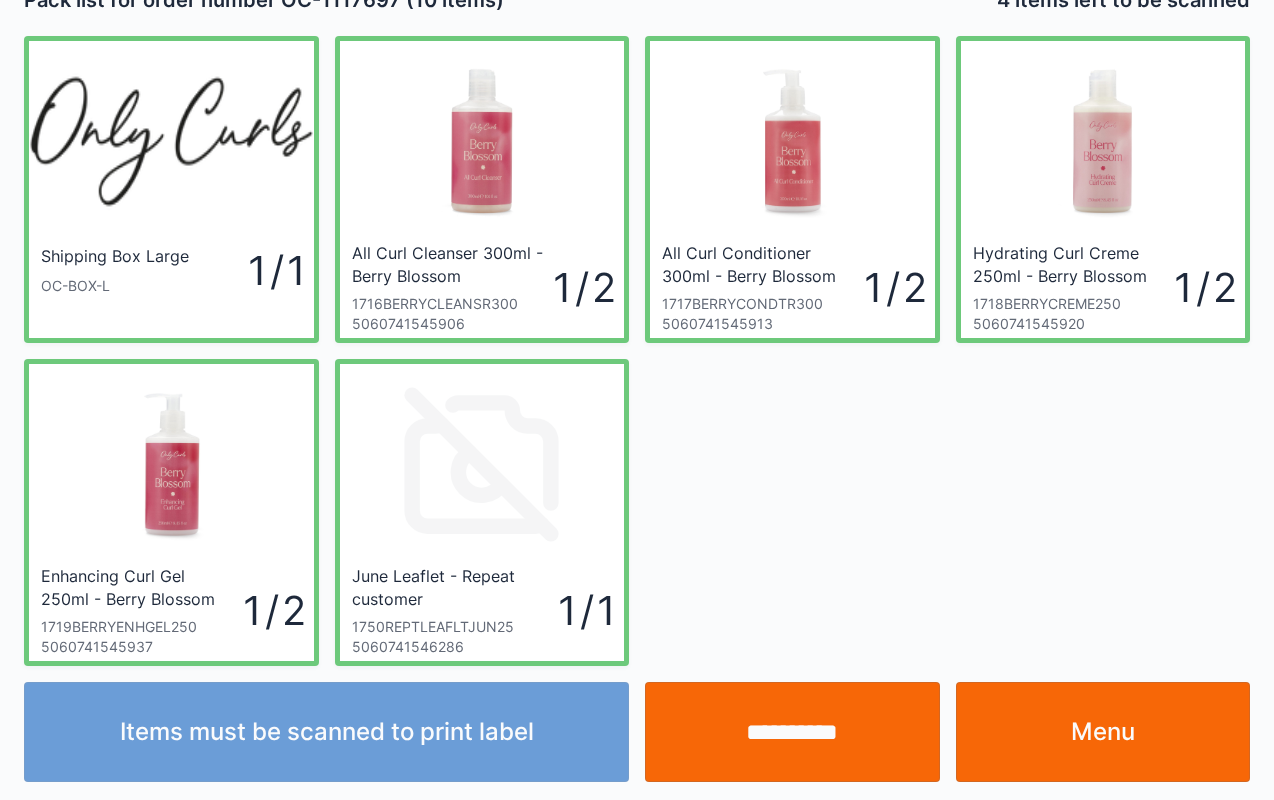 click on "Items must be scanned to print label" at bounding box center (326, 732) 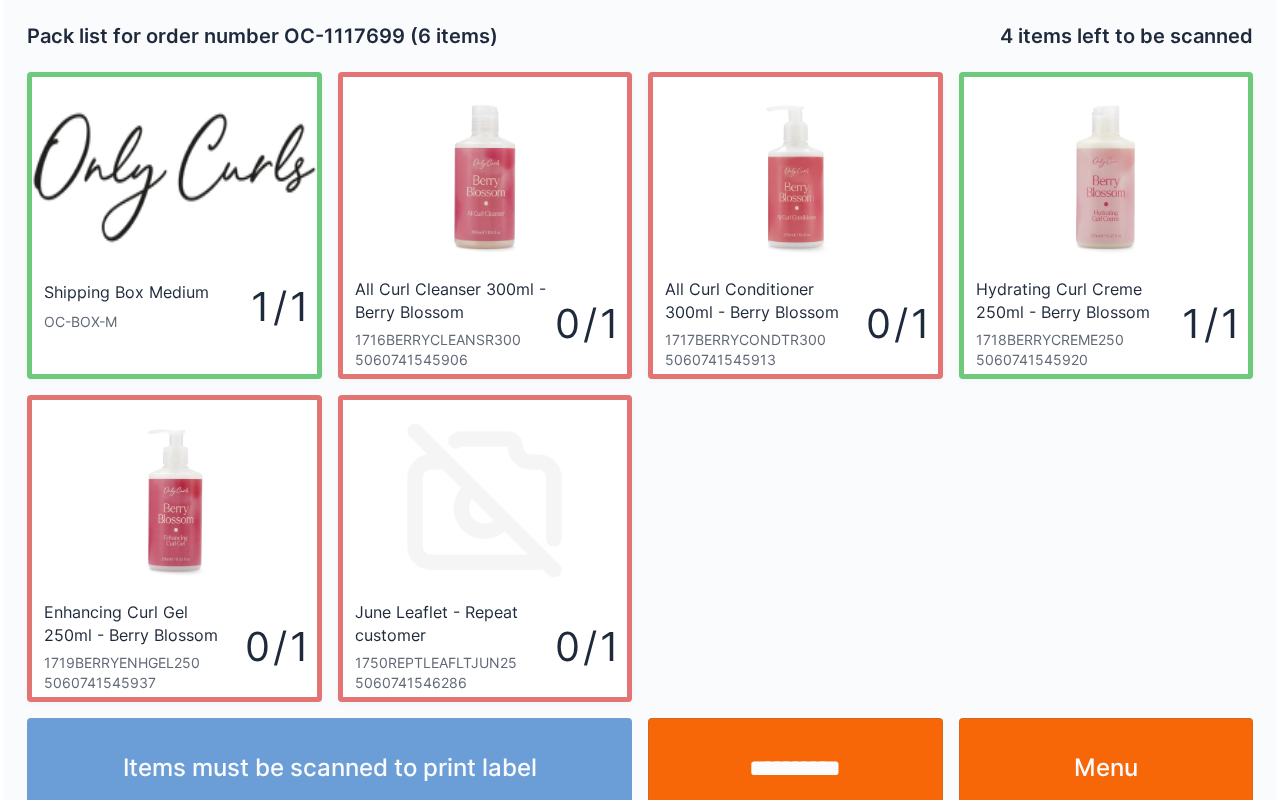 scroll, scrollTop: 36, scrollLeft: 0, axis: vertical 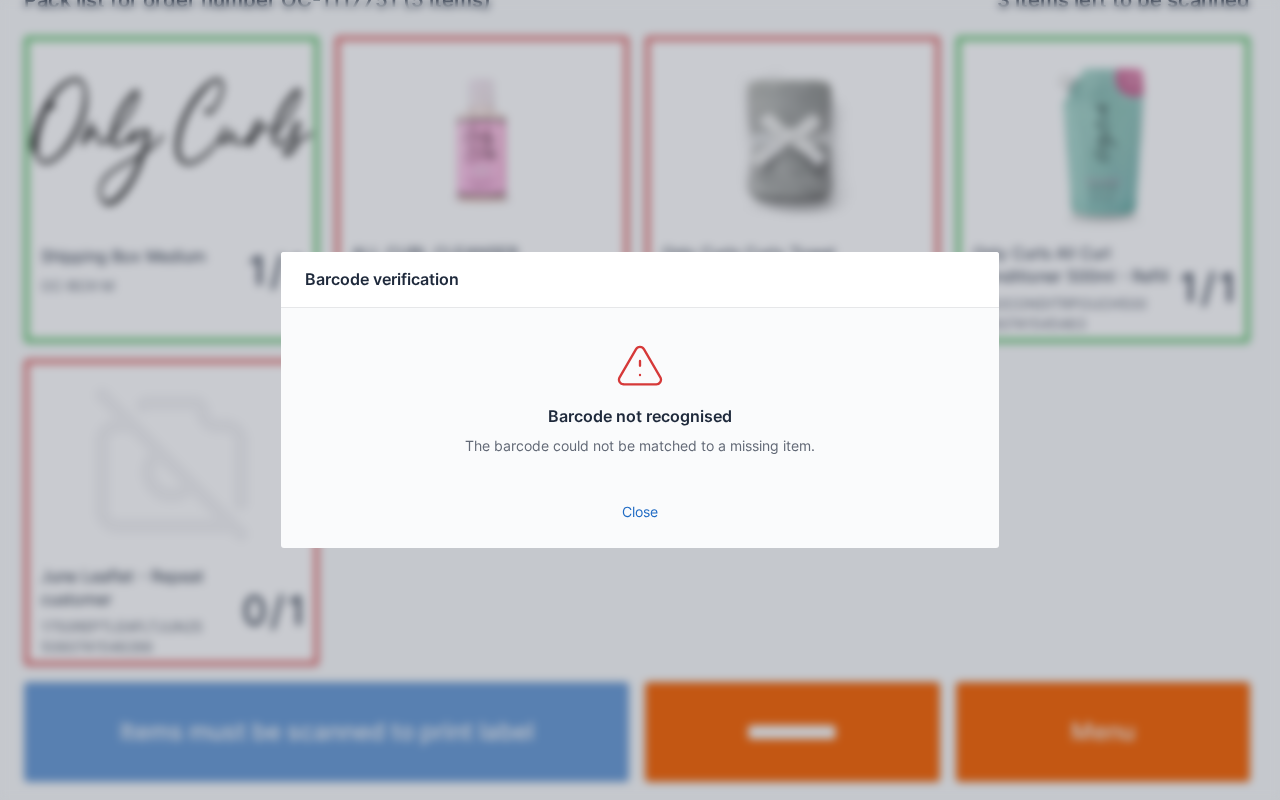 click on "Close" at bounding box center [640, 512] 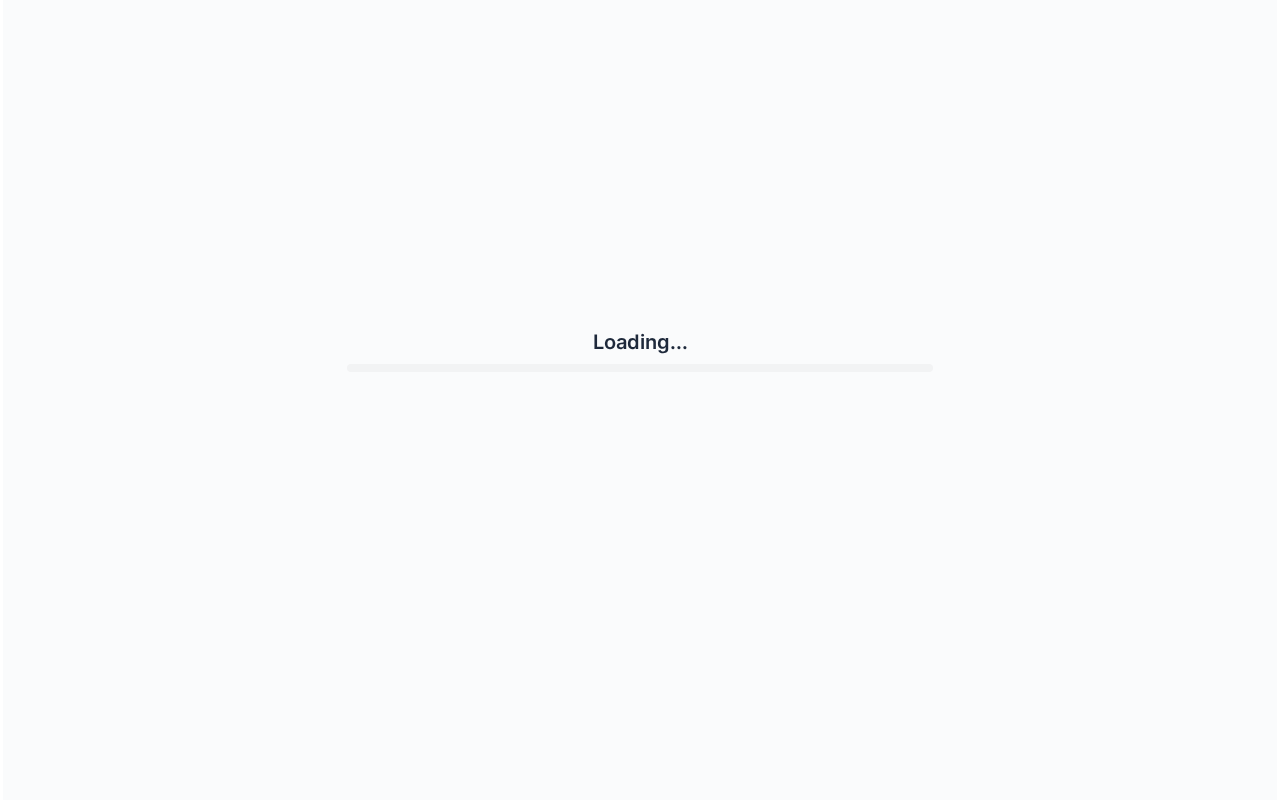 scroll, scrollTop: 0, scrollLeft: 0, axis: both 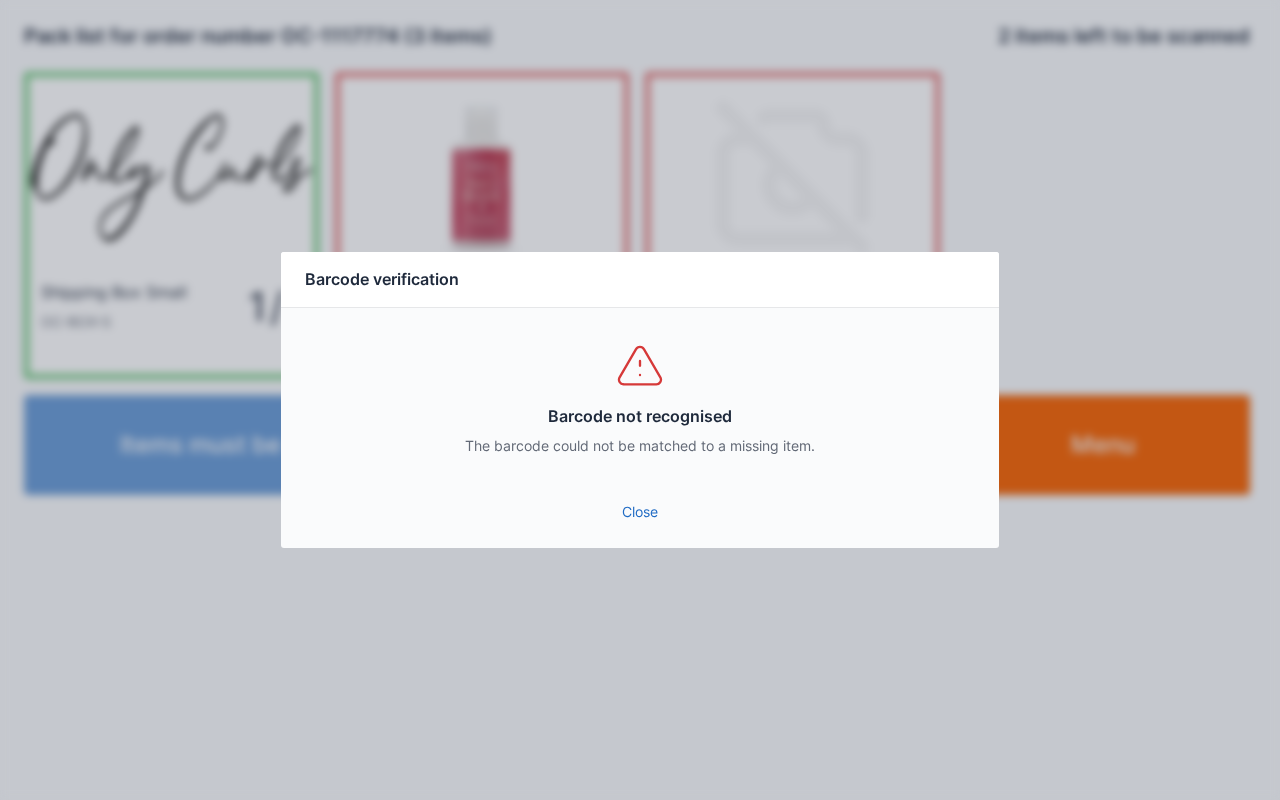 click on "Close" at bounding box center (640, 512) 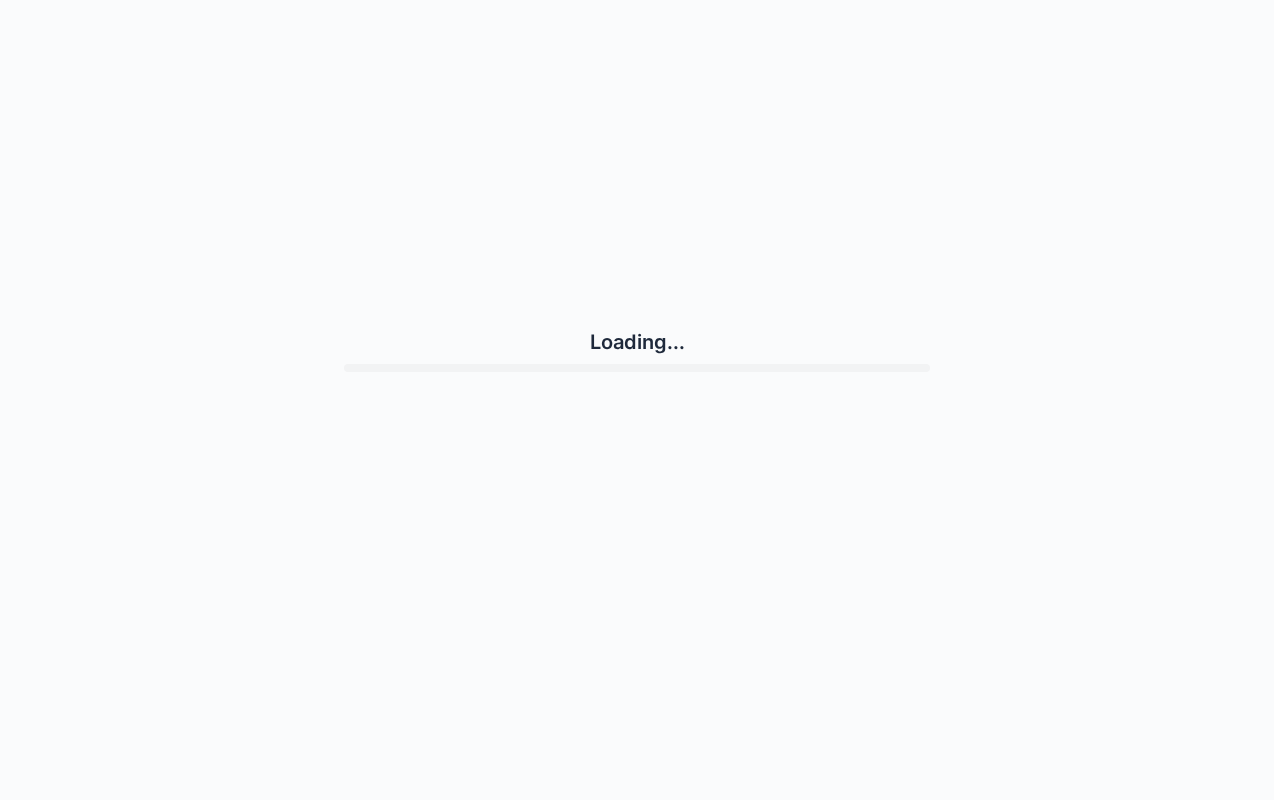 scroll, scrollTop: 0, scrollLeft: 0, axis: both 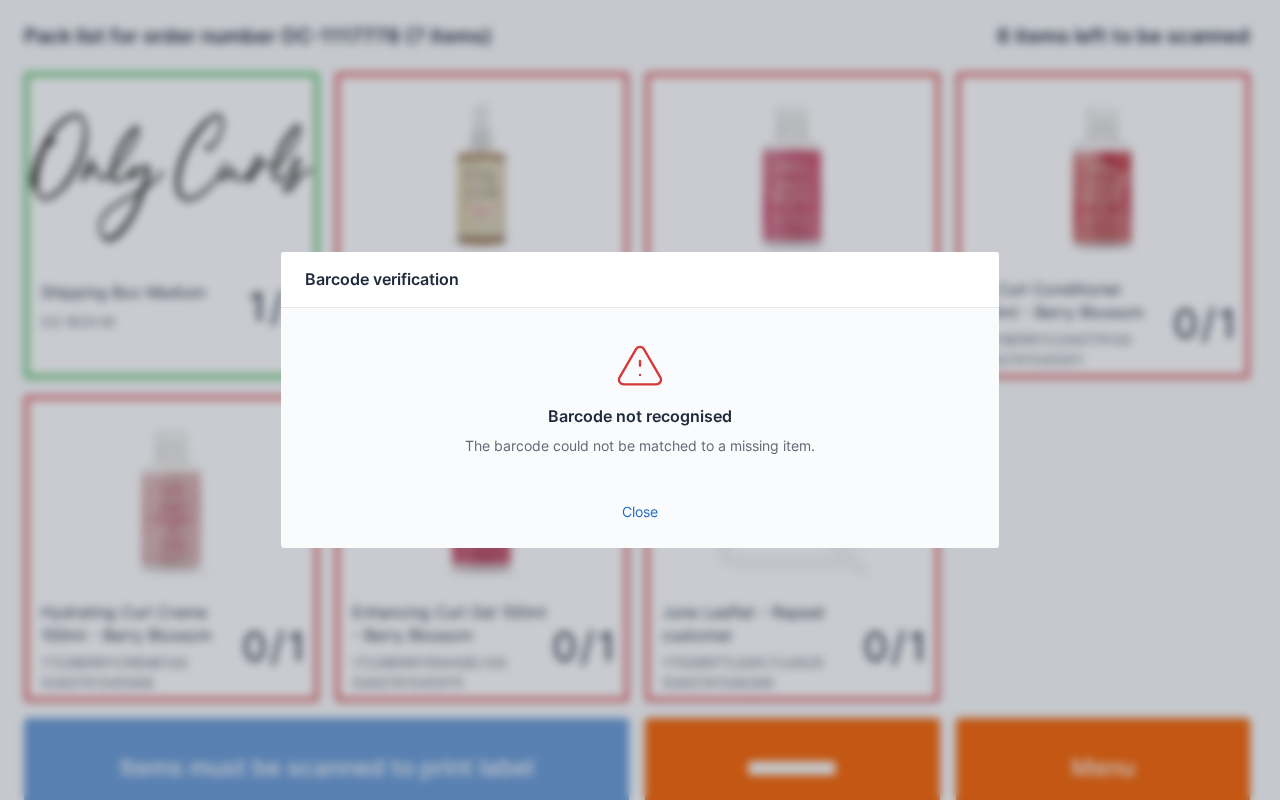 click on "Close" at bounding box center (640, 512) 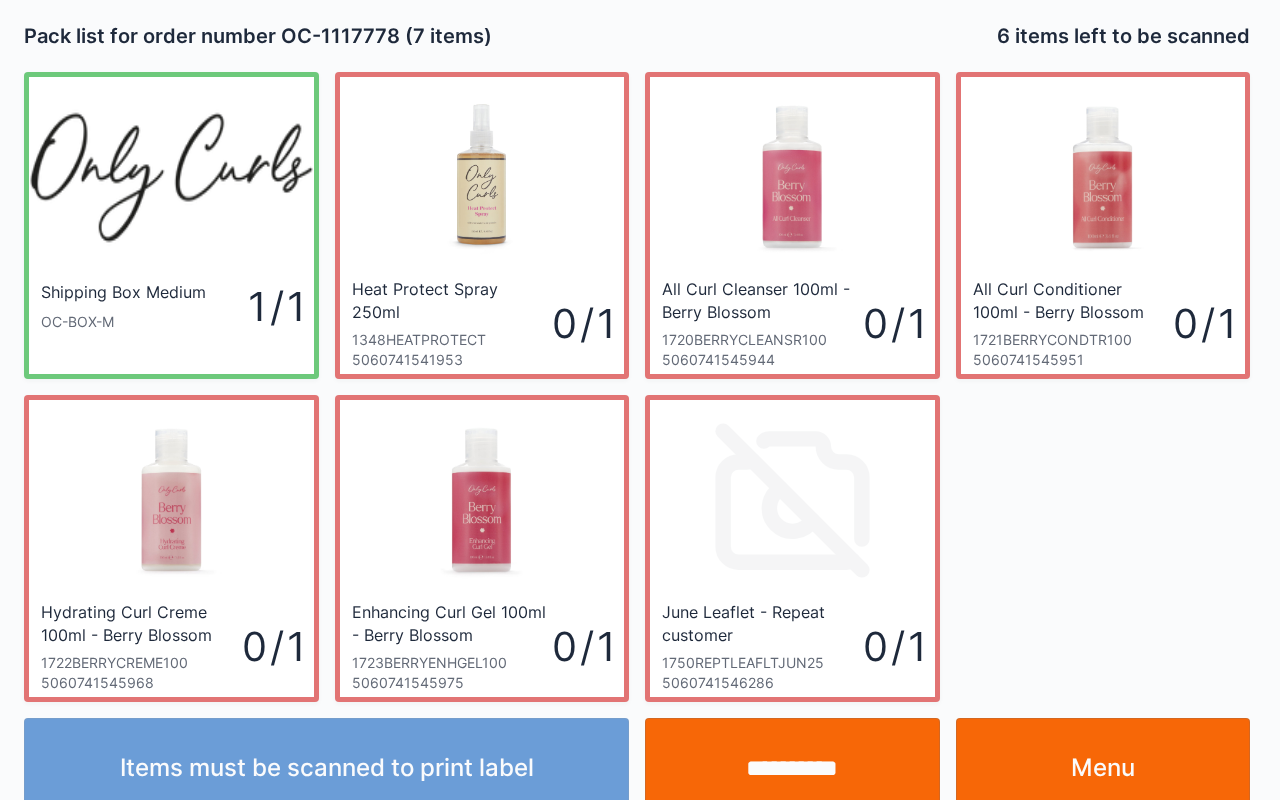click on "June Leaflet - Repeat customer 1750REPTLEAFLTJUN25 5060741546286 0 / 1" at bounding box center [482, 225] 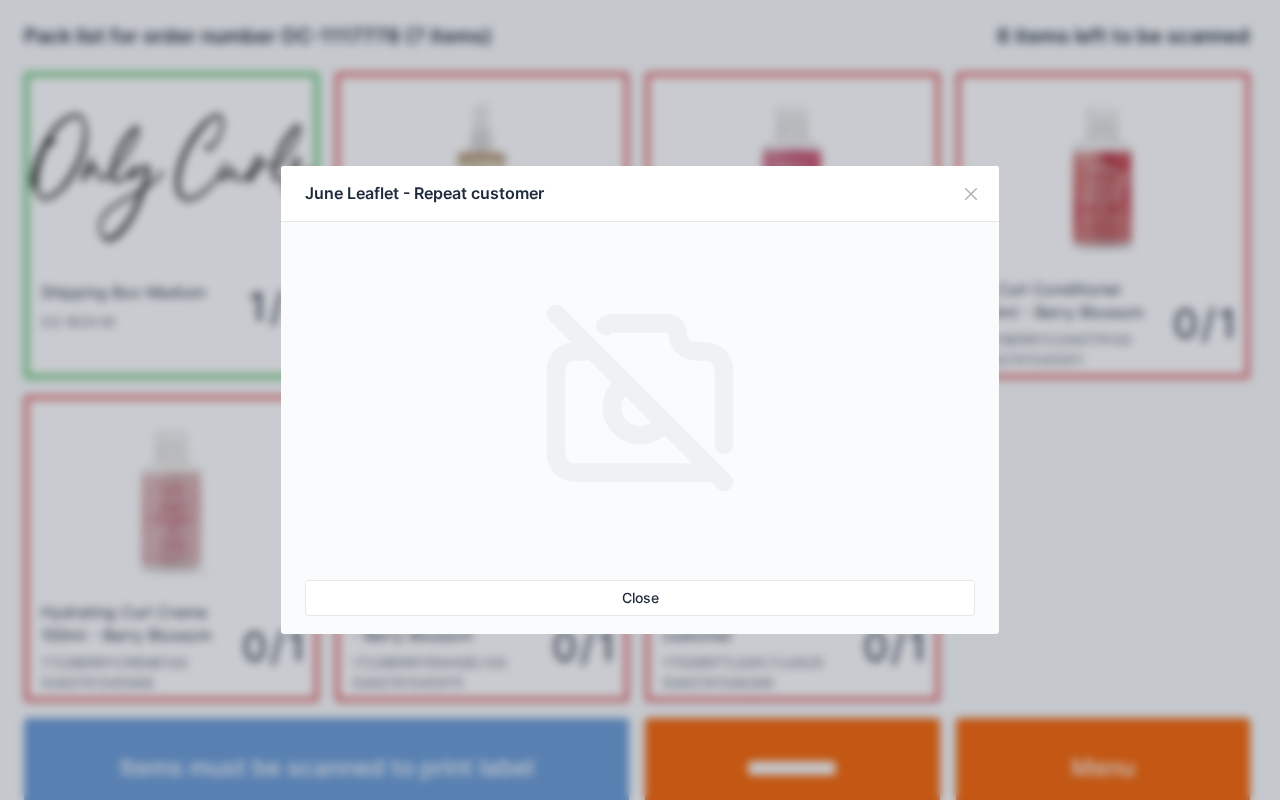 click at bounding box center (971, 194) 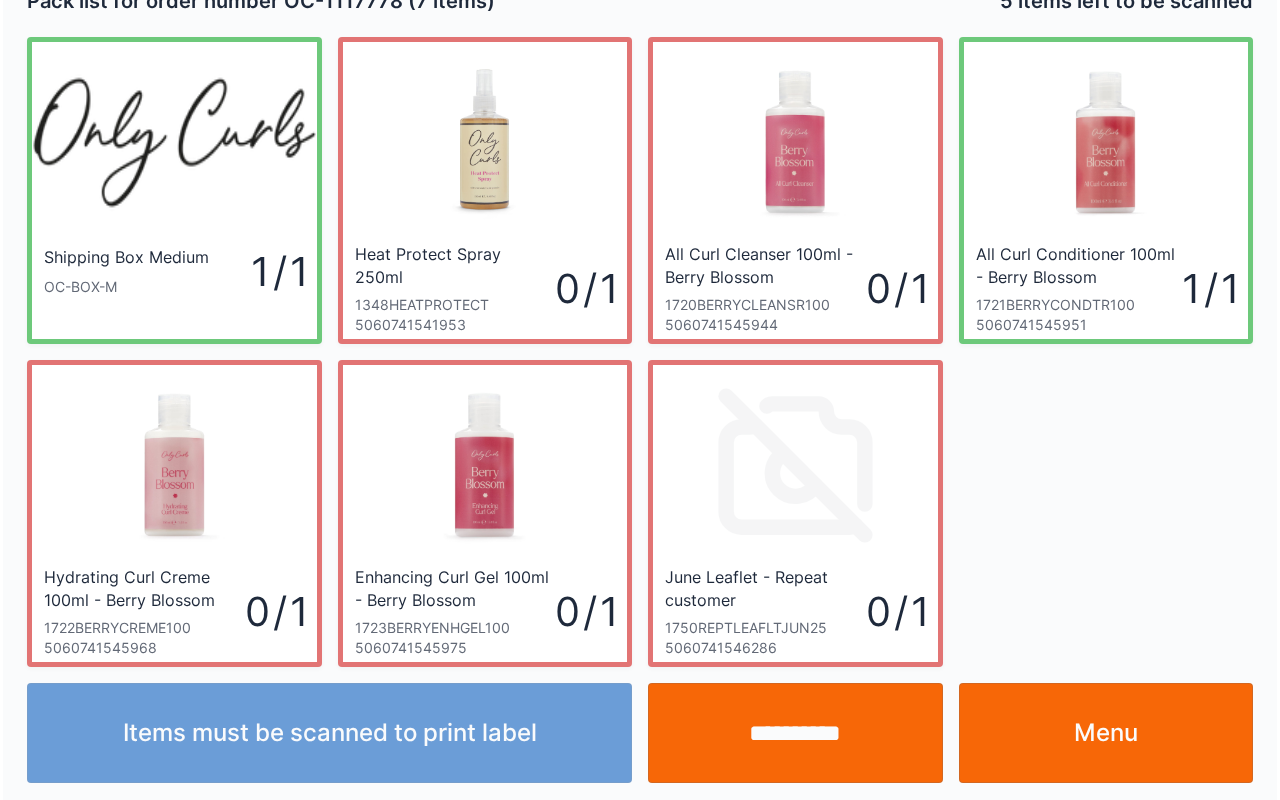 scroll, scrollTop: 36, scrollLeft: 0, axis: vertical 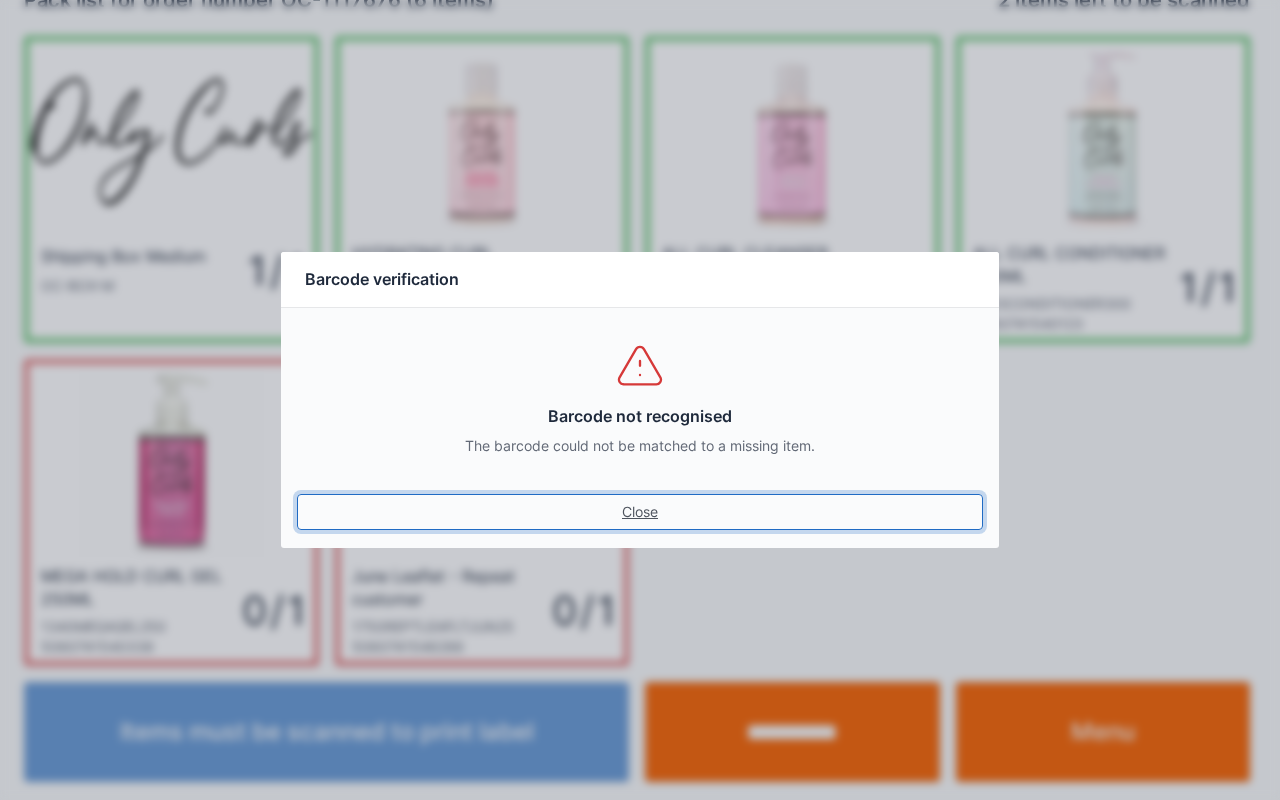 click on "Close" at bounding box center (640, 512) 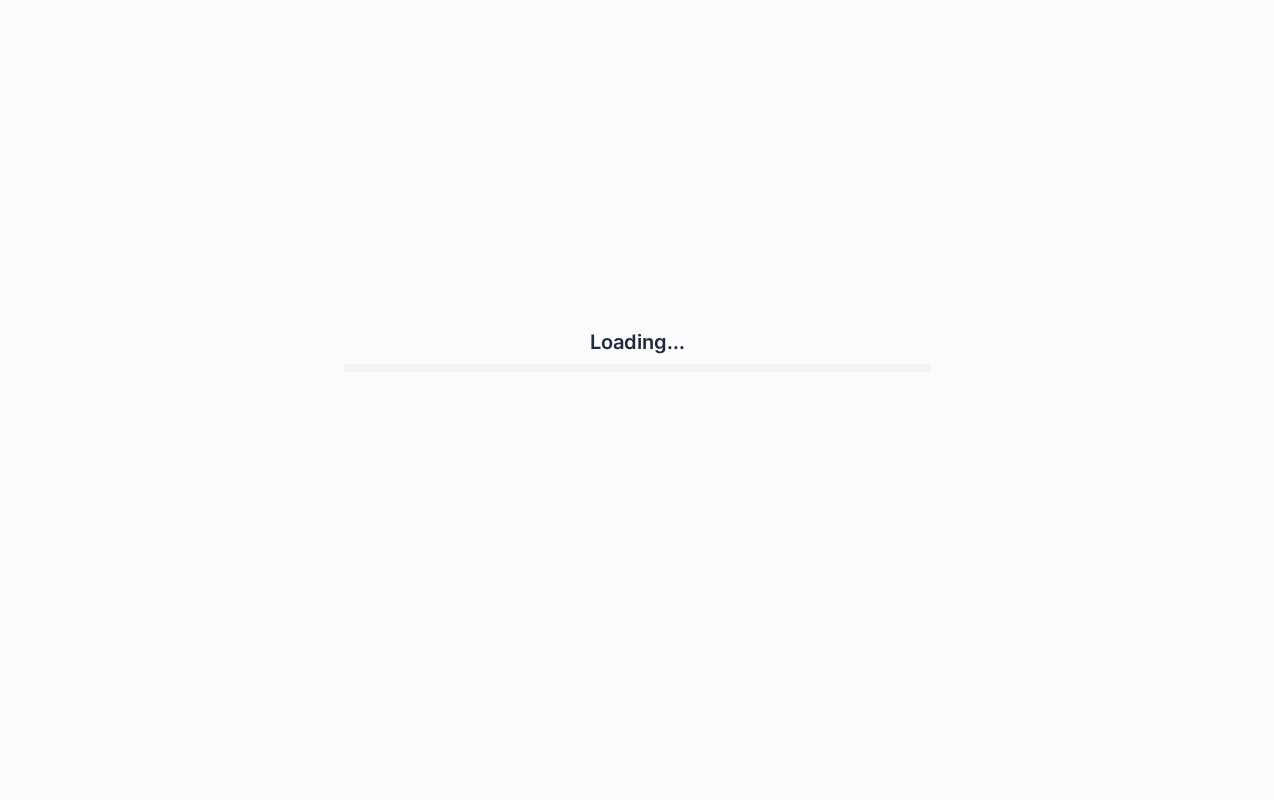scroll, scrollTop: 0, scrollLeft: 0, axis: both 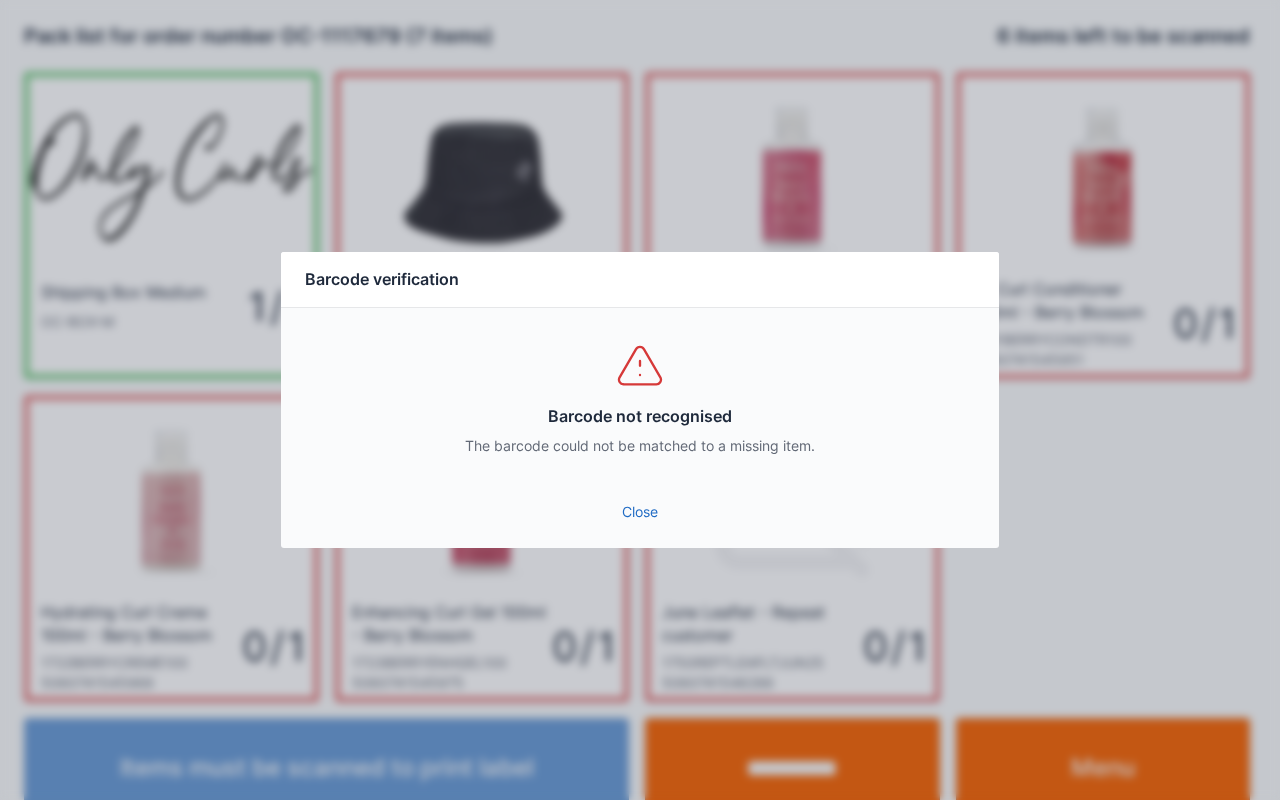 click on "Close" at bounding box center [640, 512] 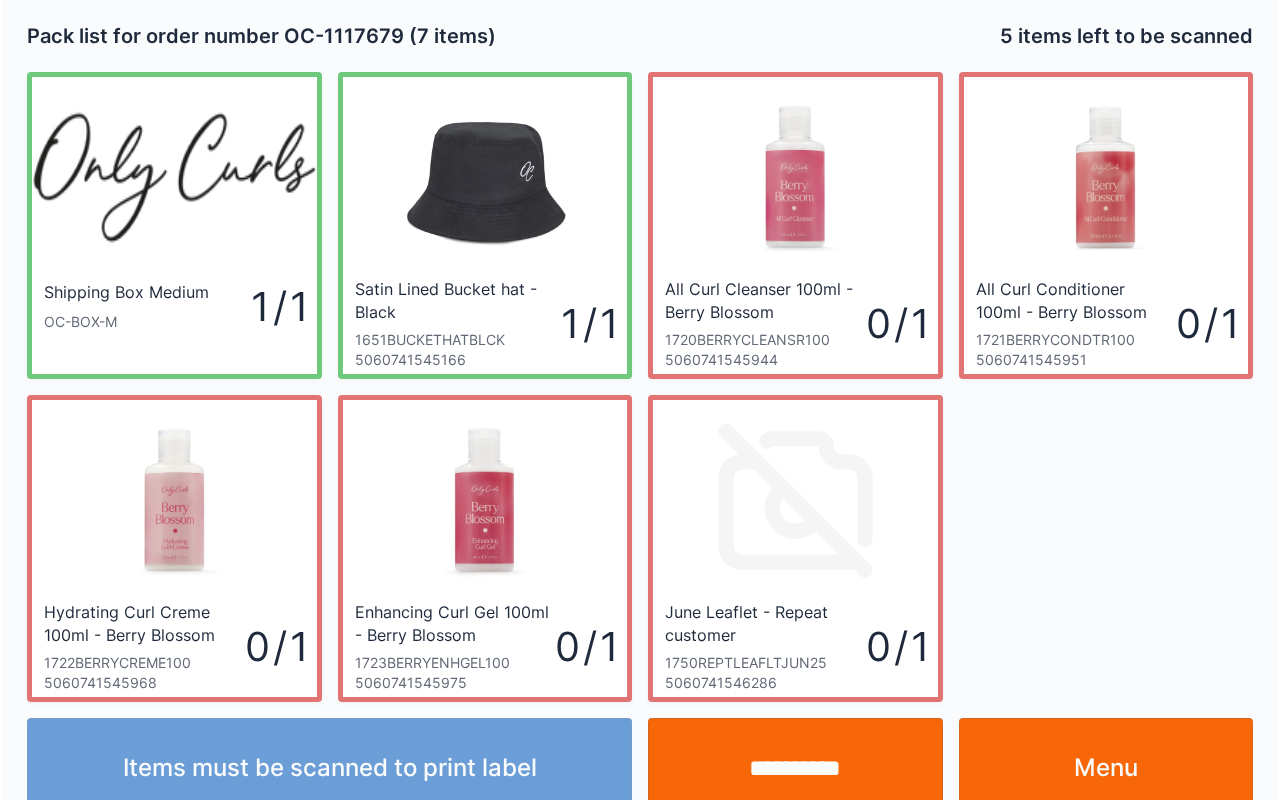 scroll, scrollTop: 36, scrollLeft: 0, axis: vertical 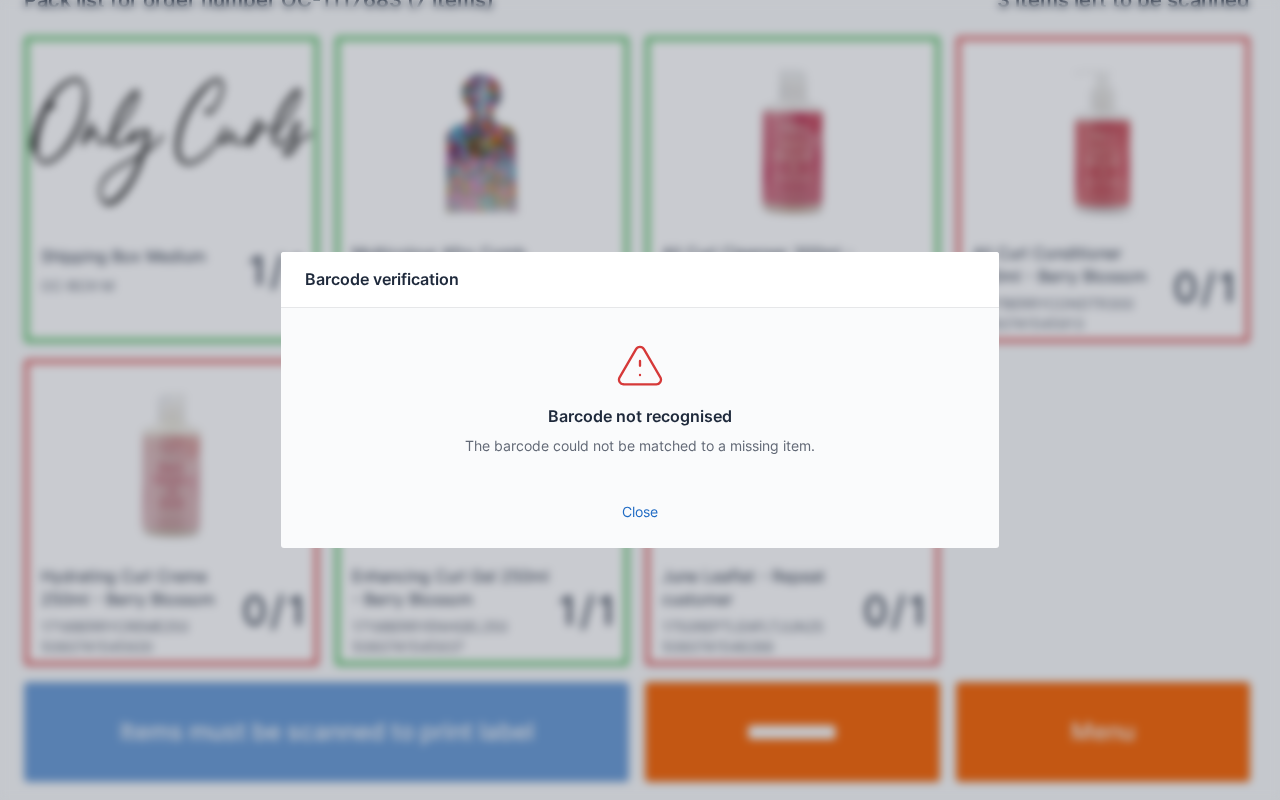 click on "Close" at bounding box center [640, 512] 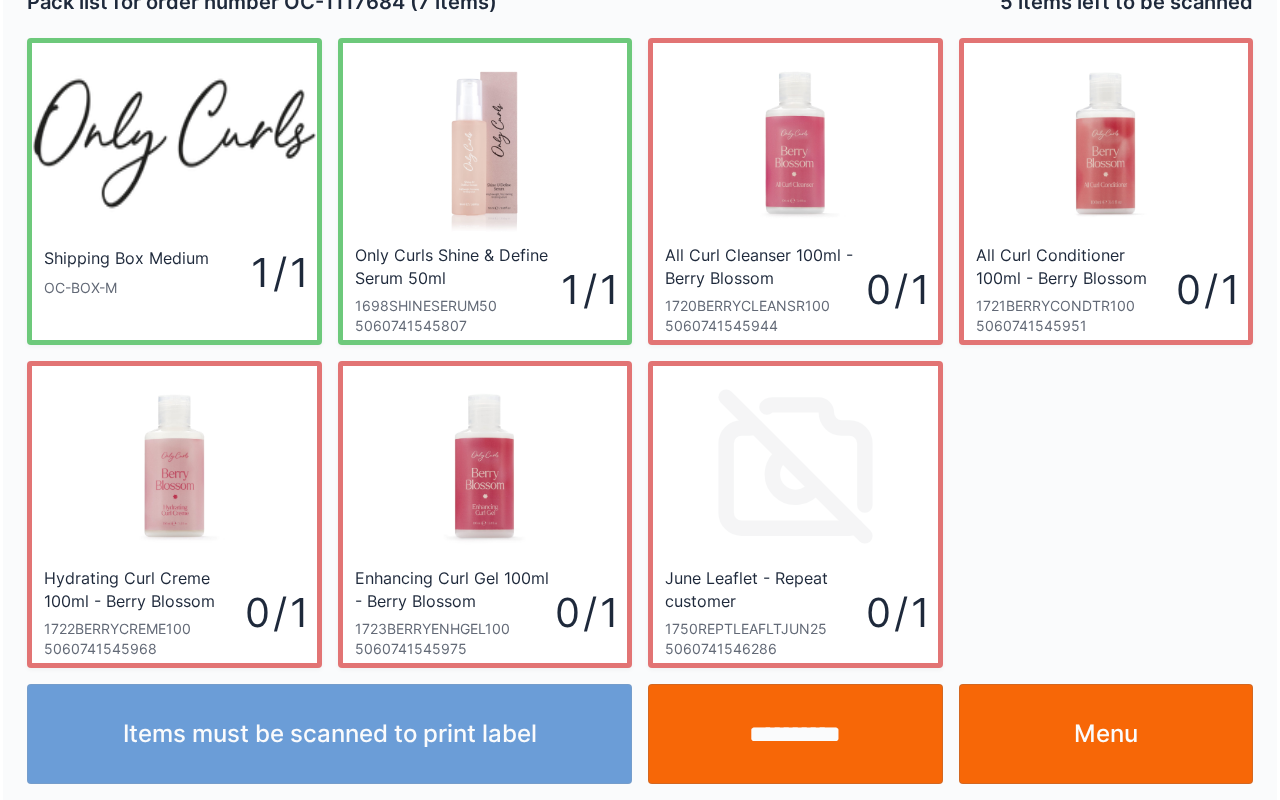 scroll, scrollTop: 36, scrollLeft: 0, axis: vertical 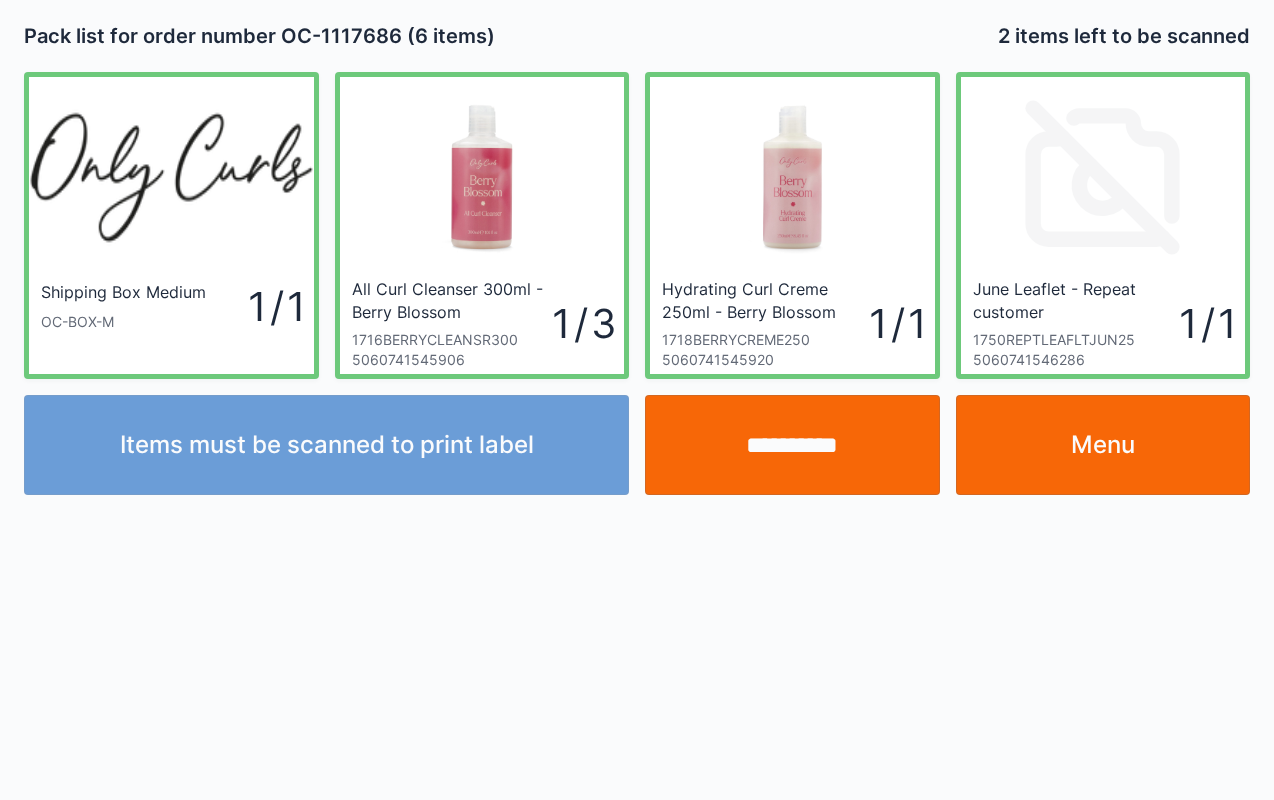 click on "Items must be scanned to print label" at bounding box center (326, 445) 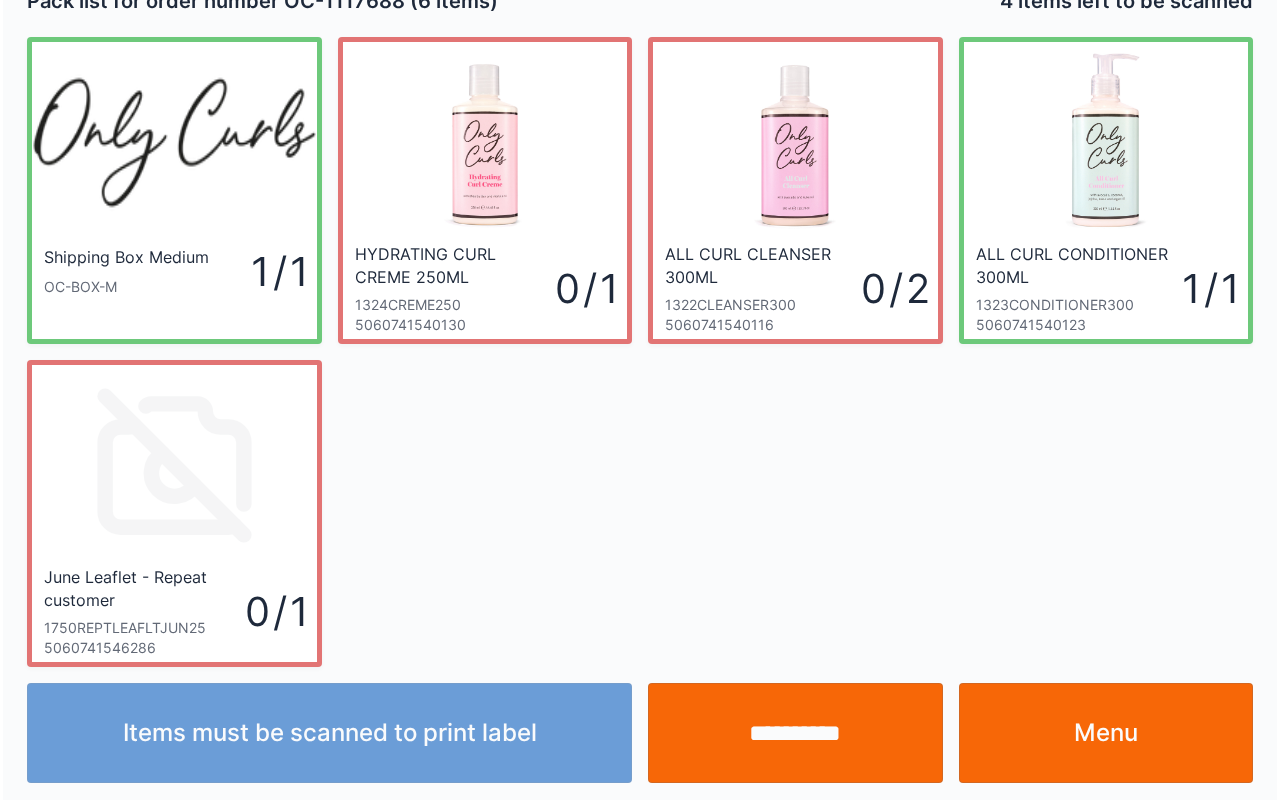 scroll, scrollTop: 36, scrollLeft: 0, axis: vertical 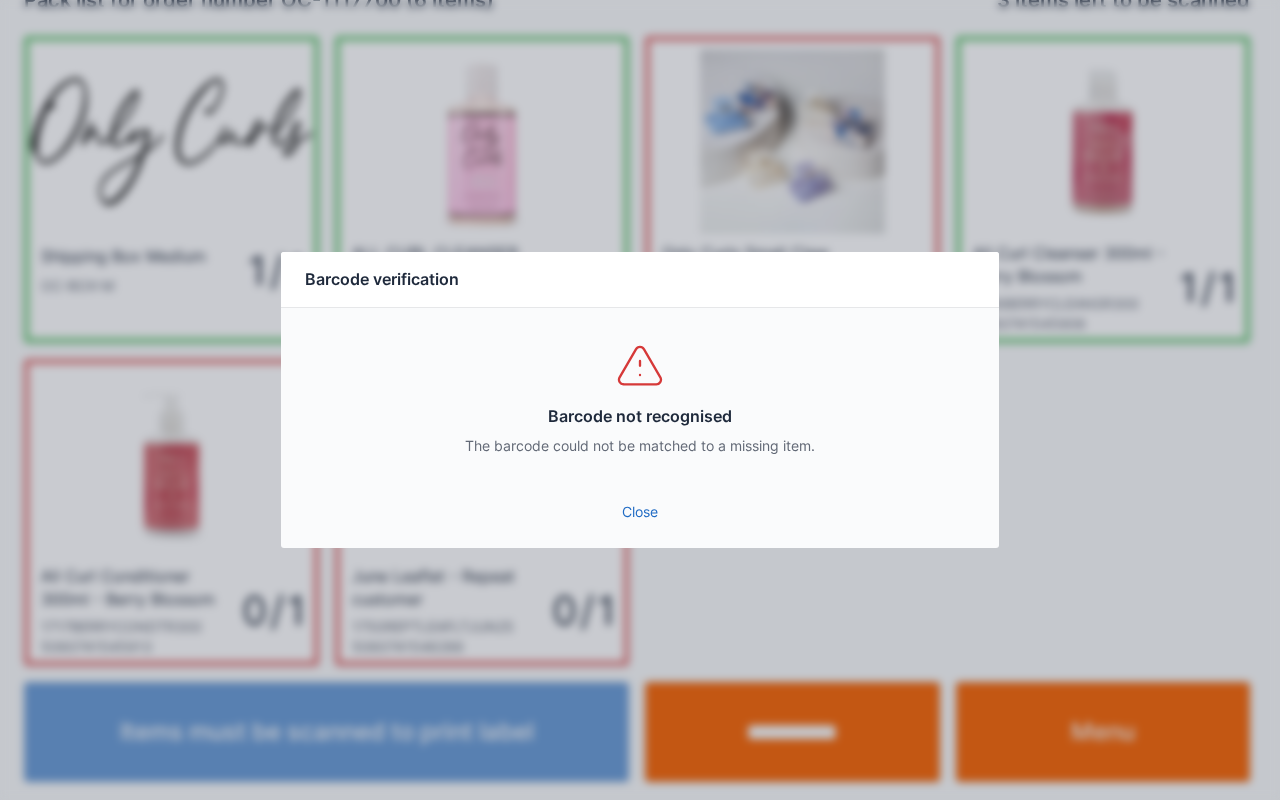 click on "Close" at bounding box center [640, 512] 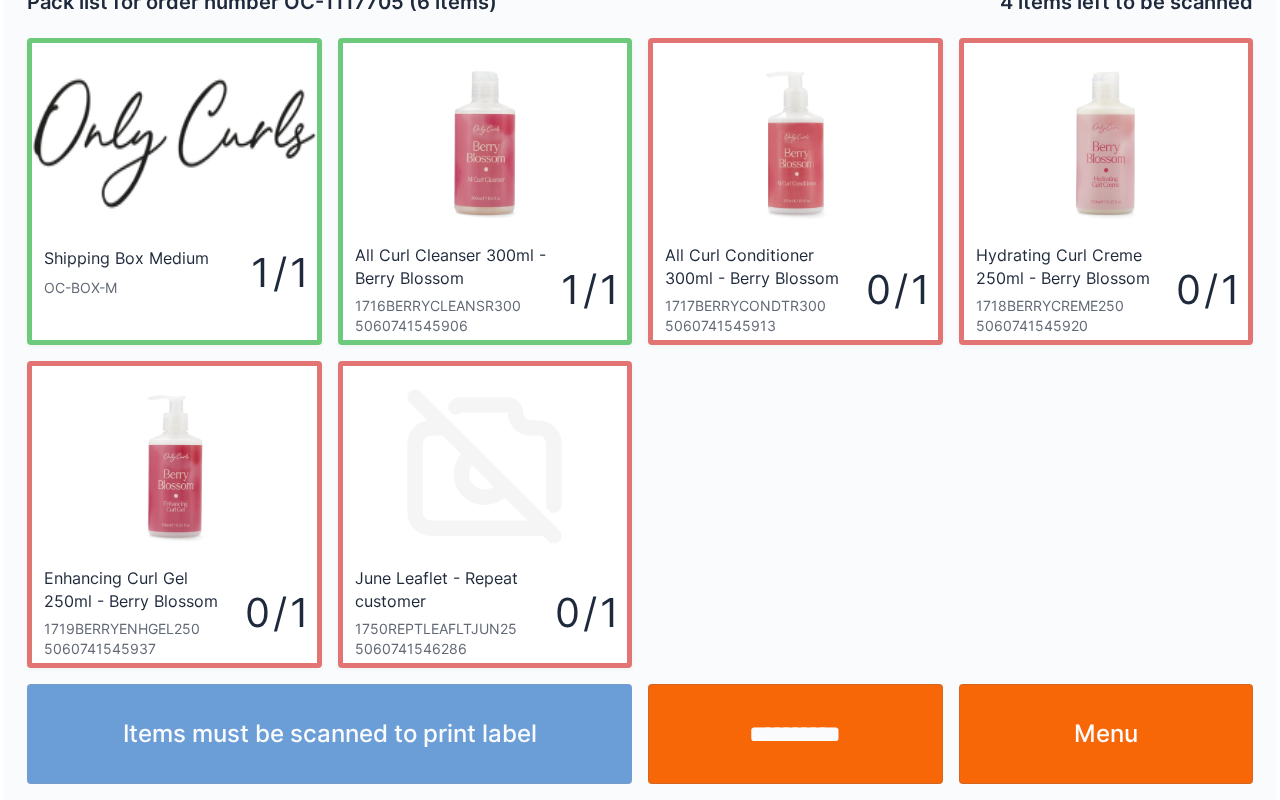 scroll, scrollTop: 36, scrollLeft: 0, axis: vertical 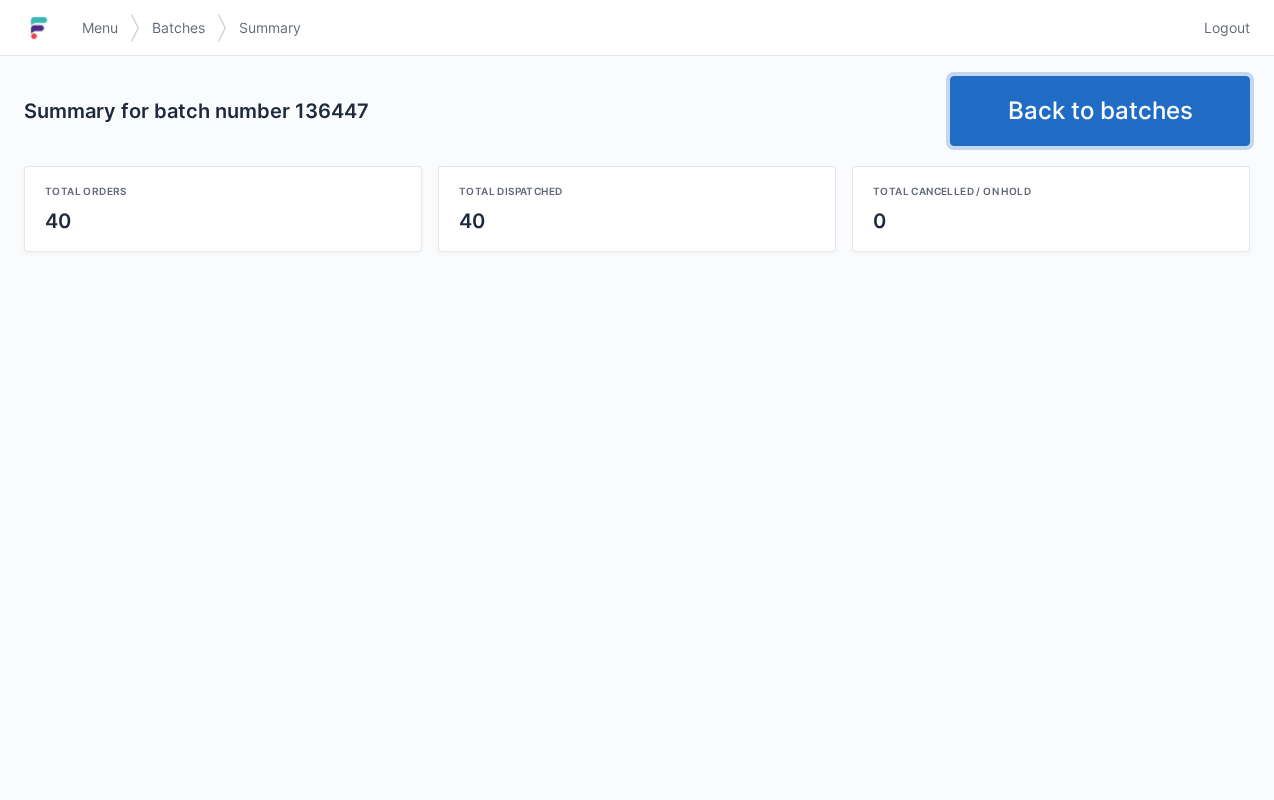 click on "Back to batches" at bounding box center [1100, 111] 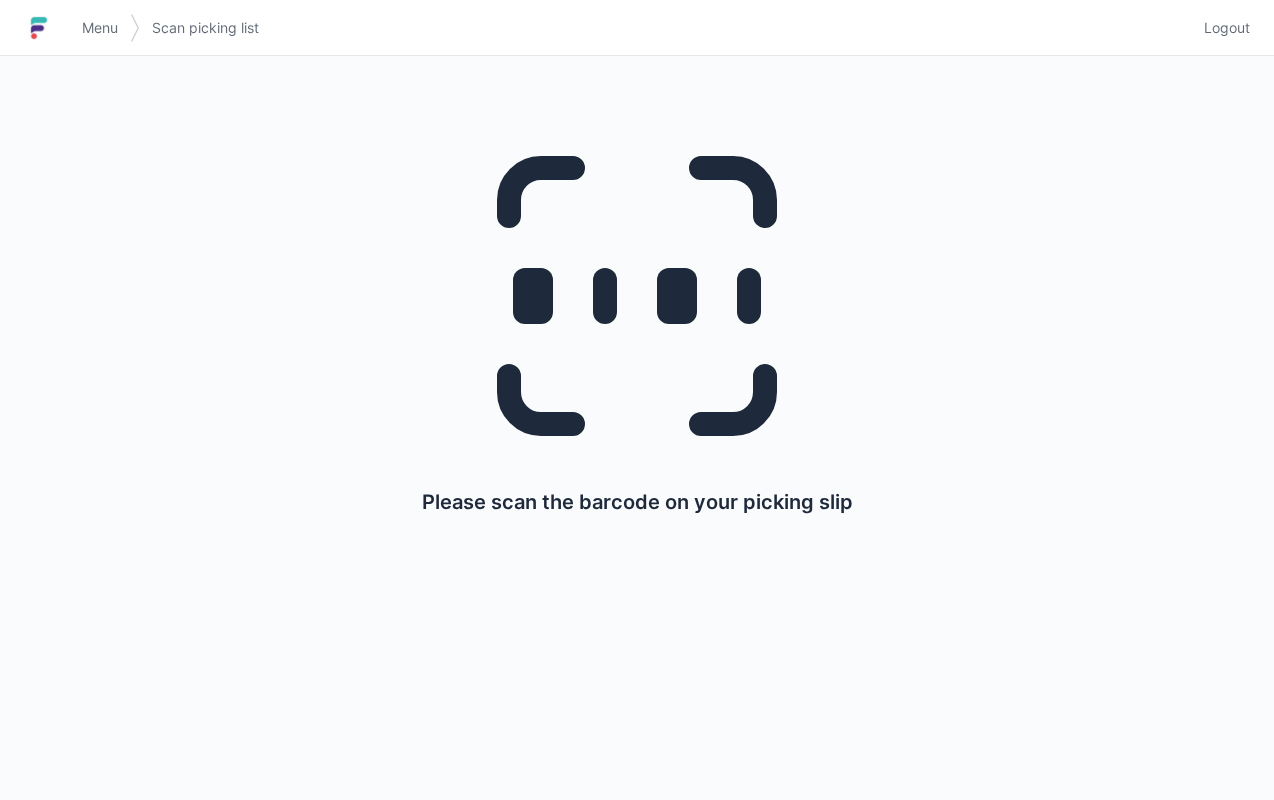 scroll, scrollTop: 0, scrollLeft: 0, axis: both 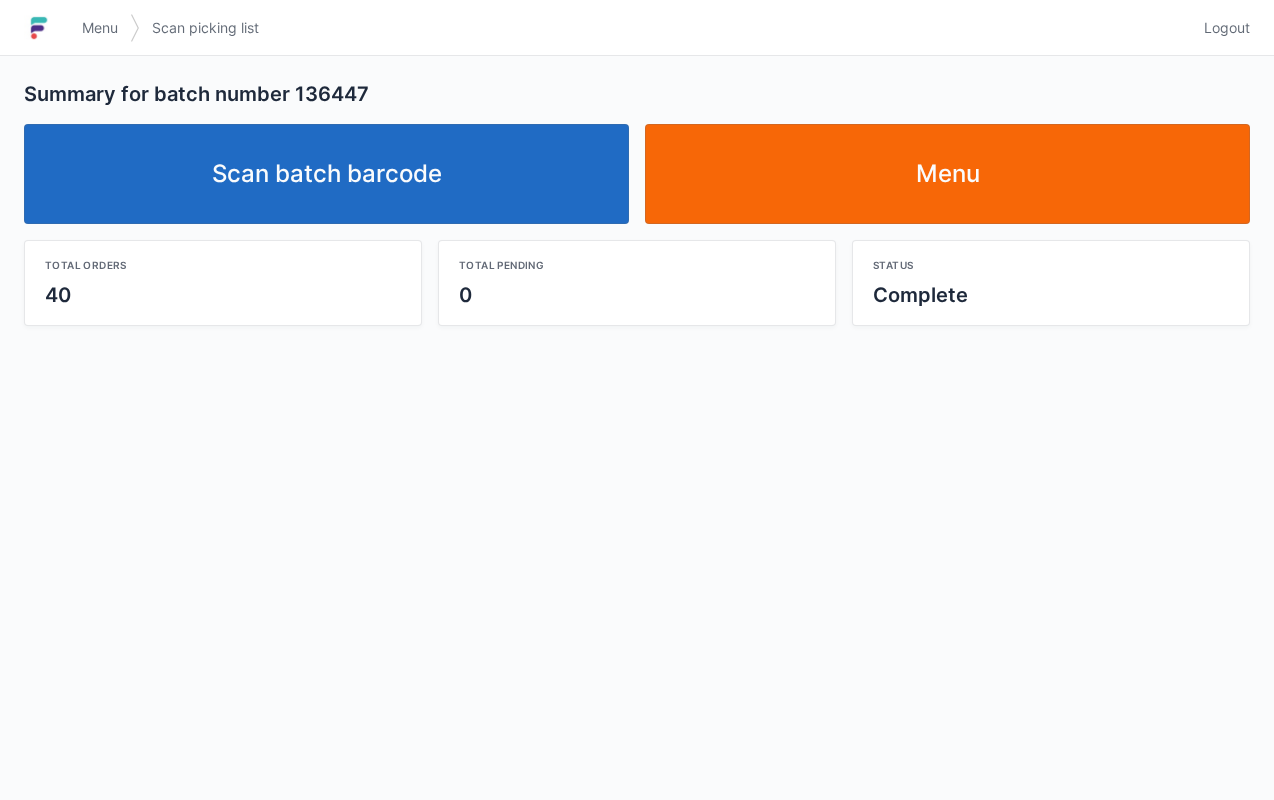 click on "Menu" at bounding box center (947, 174) 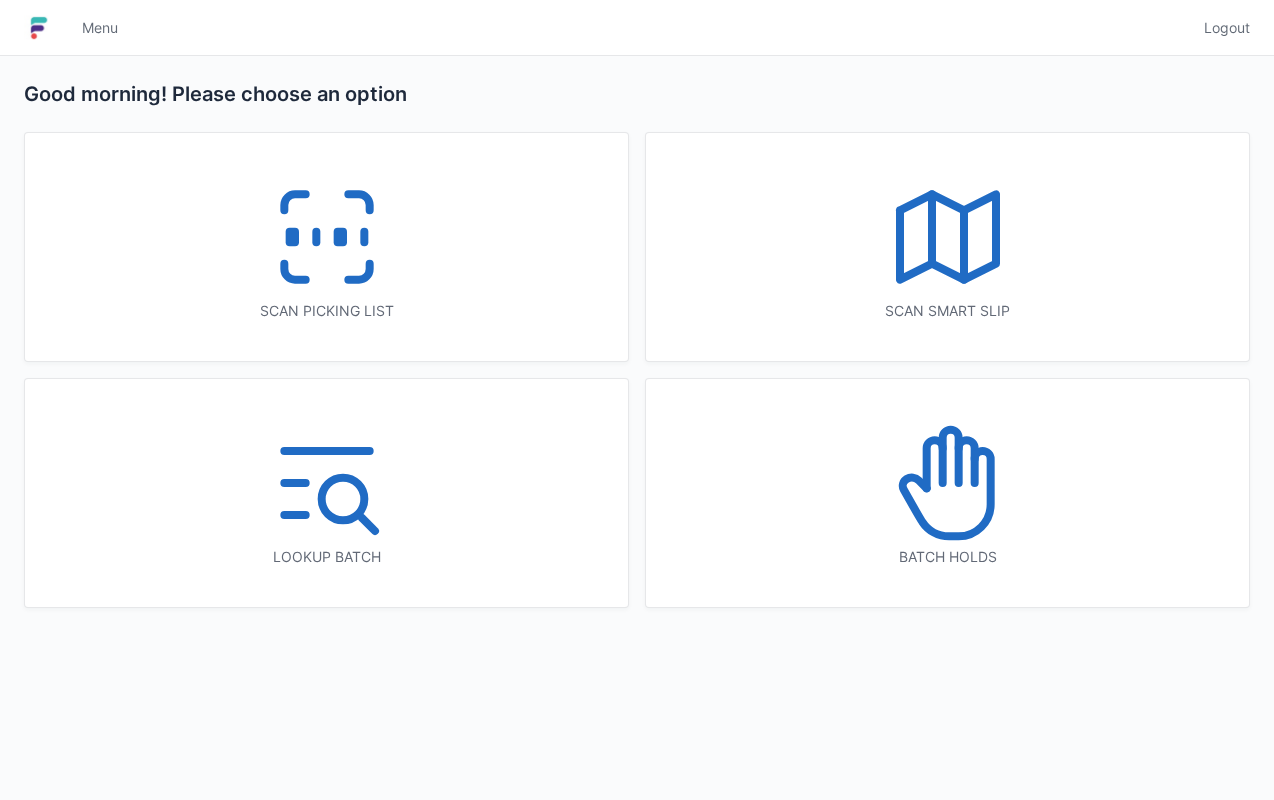 scroll, scrollTop: 0, scrollLeft: 0, axis: both 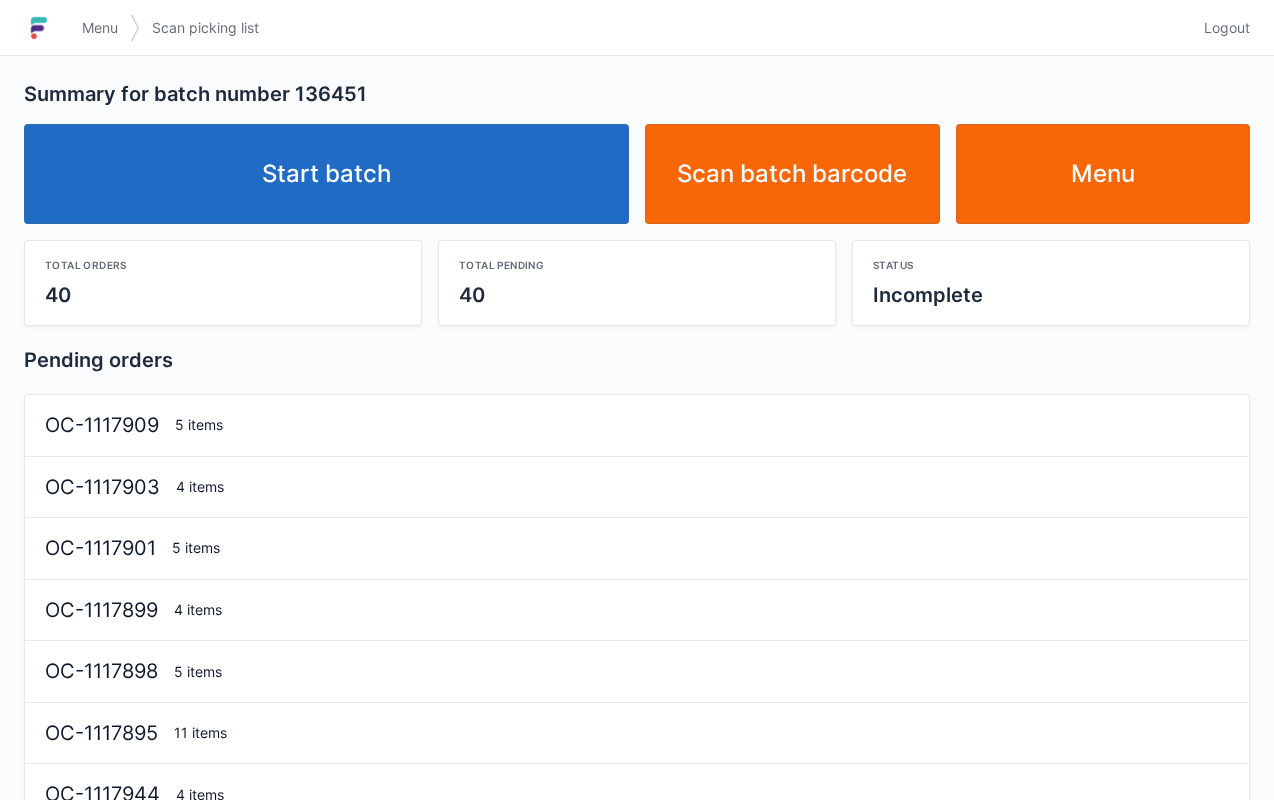 click on "Start batch" at bounding box center (326, 174) 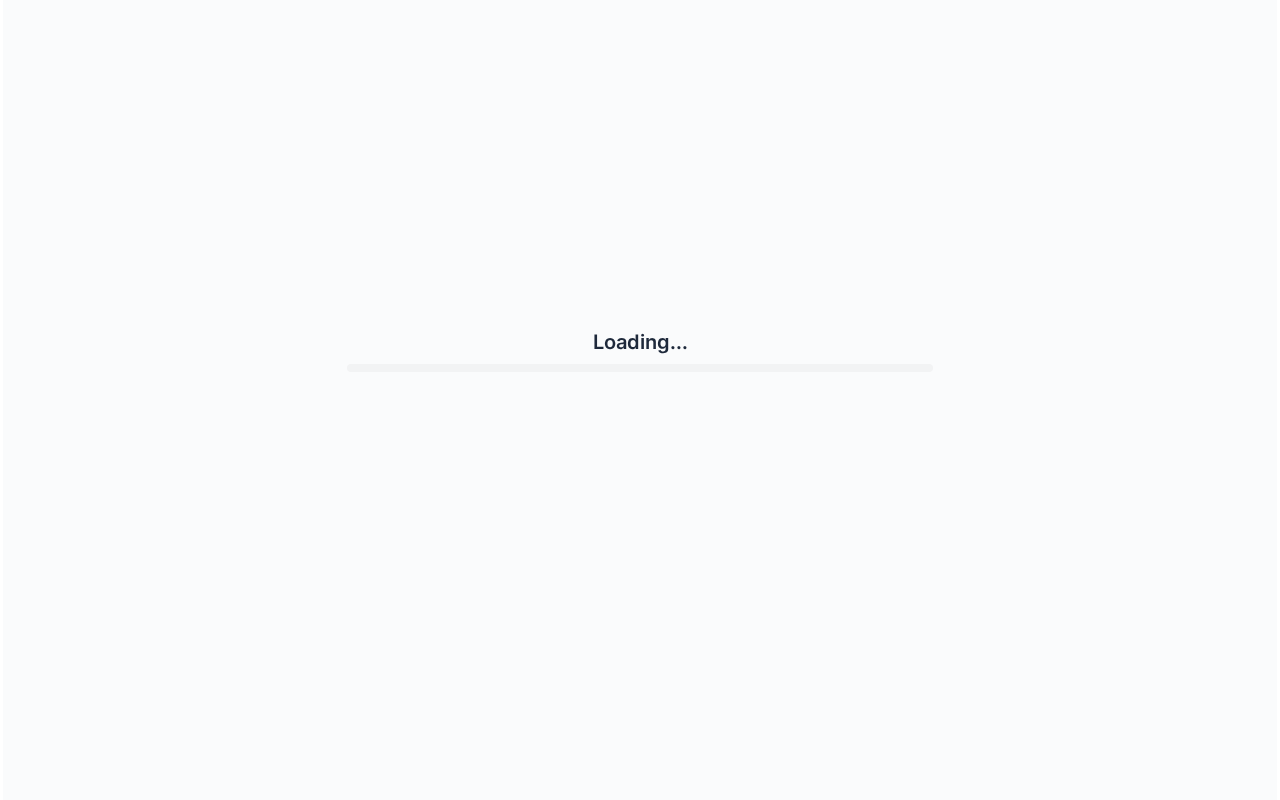 scroll, scrollTop: 0, scrollLeft: 0, axis: both 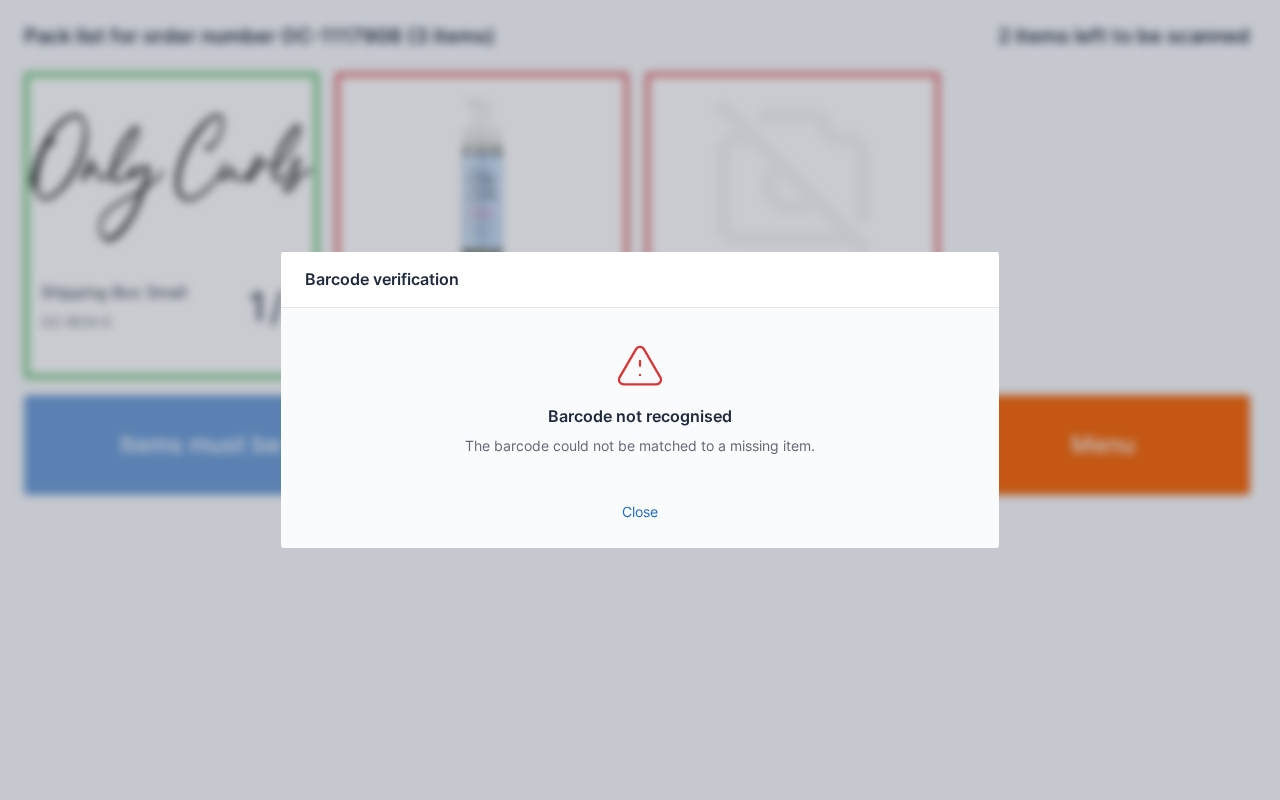 click on "Barcode not recognised The barcode could not be matched to a missing item." at bounding box center [640, 398] 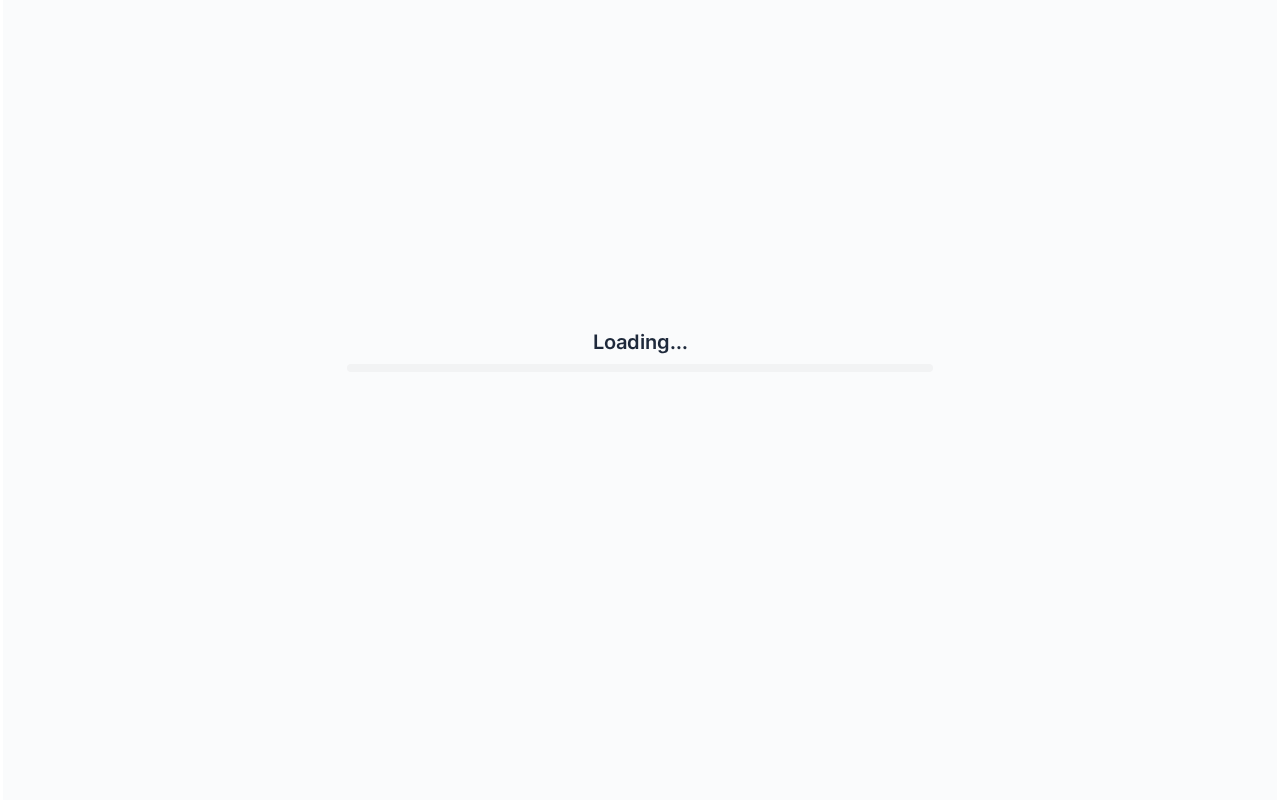 scroll, scrollTop: 0, scrollLeft: 0, axis: both 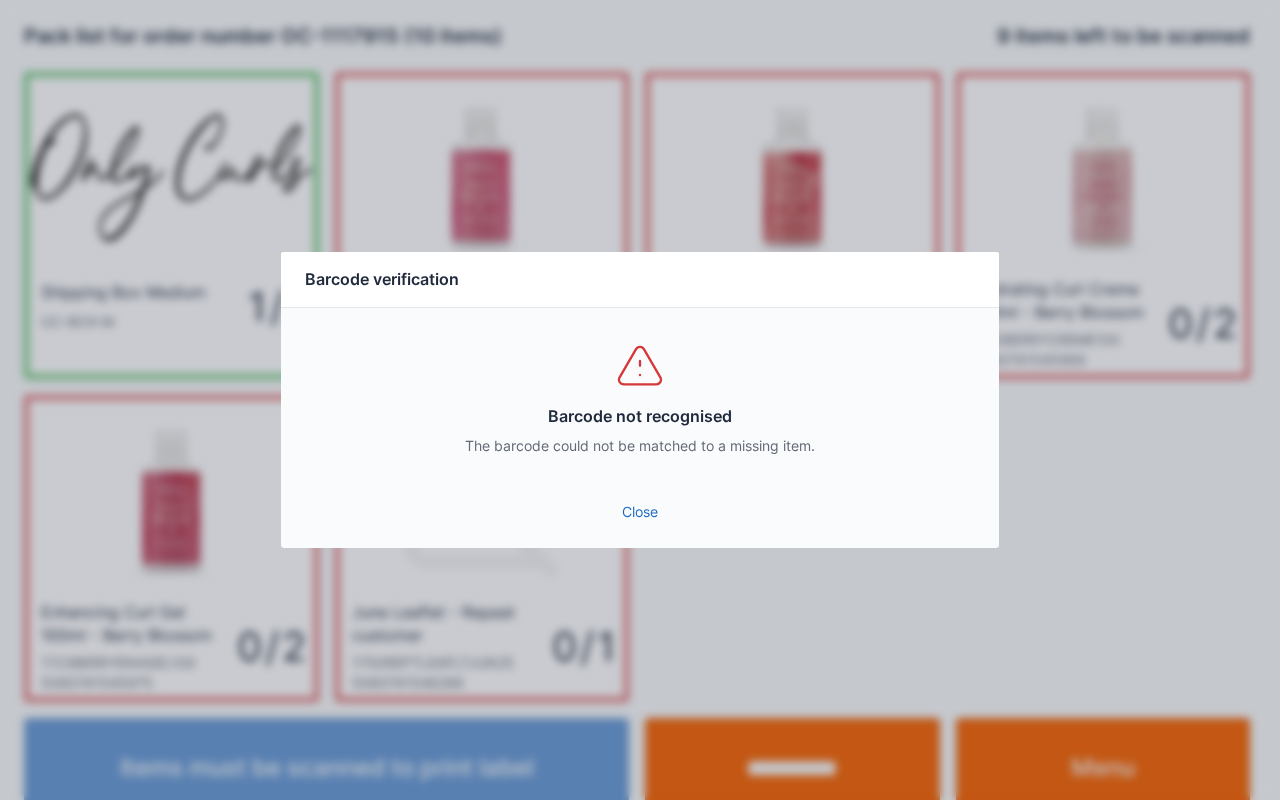 click on "Close" at bounding box center [640, 512] 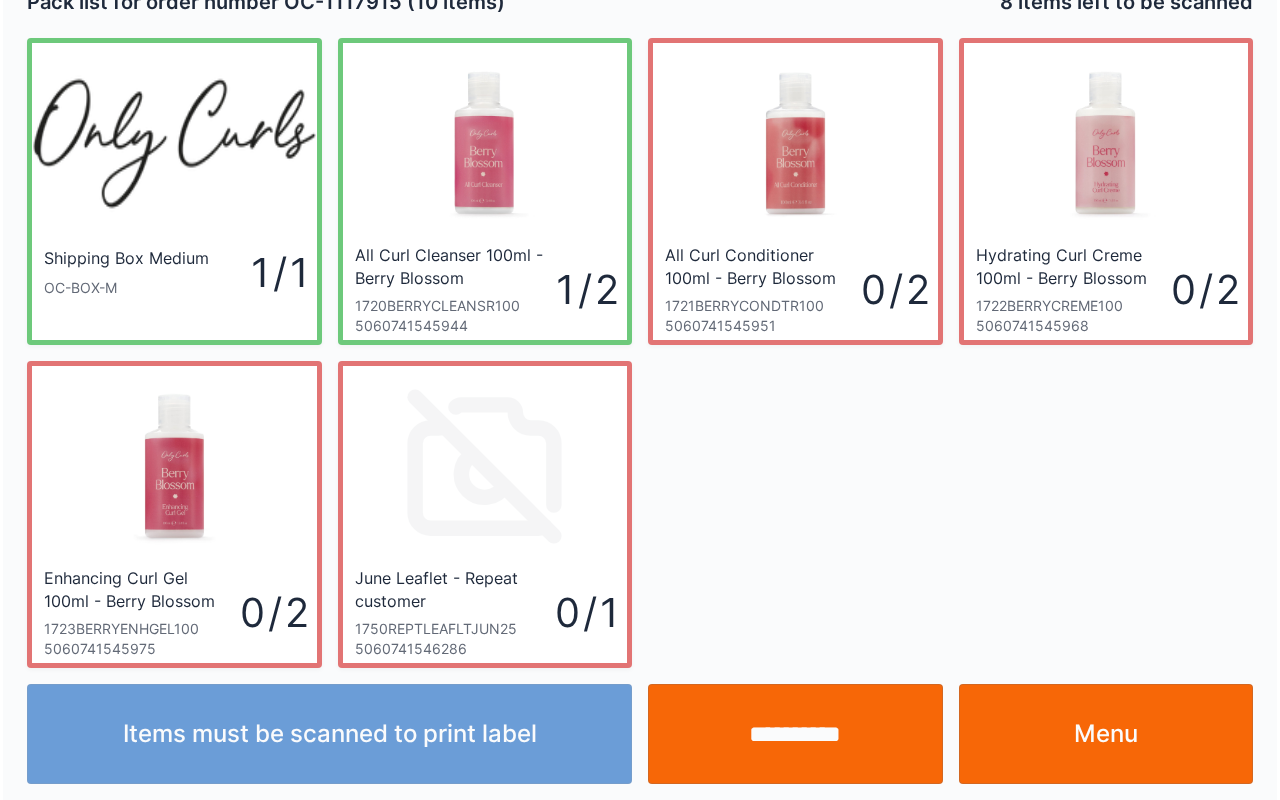 scroll, scrollTop: 36, scrollLeft: 0, axis: vertical 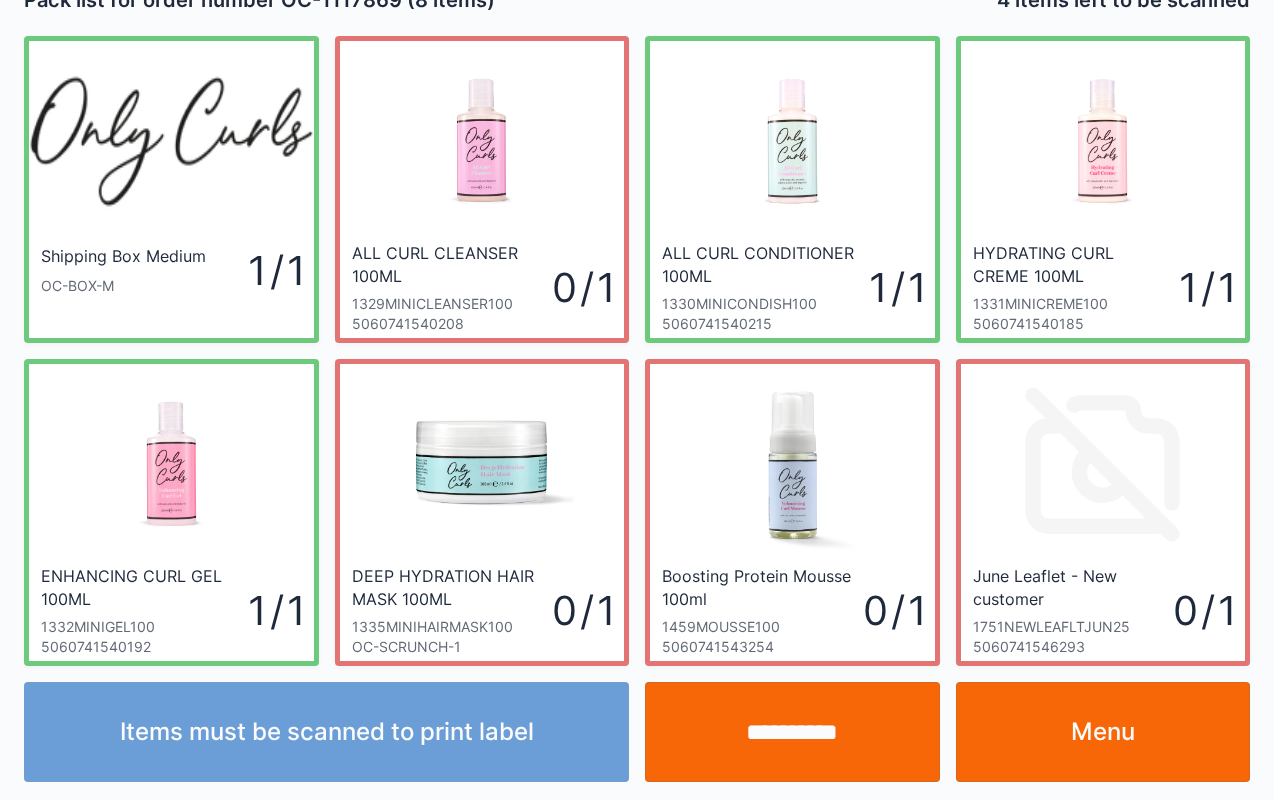 click at bounding box center [481, 141] 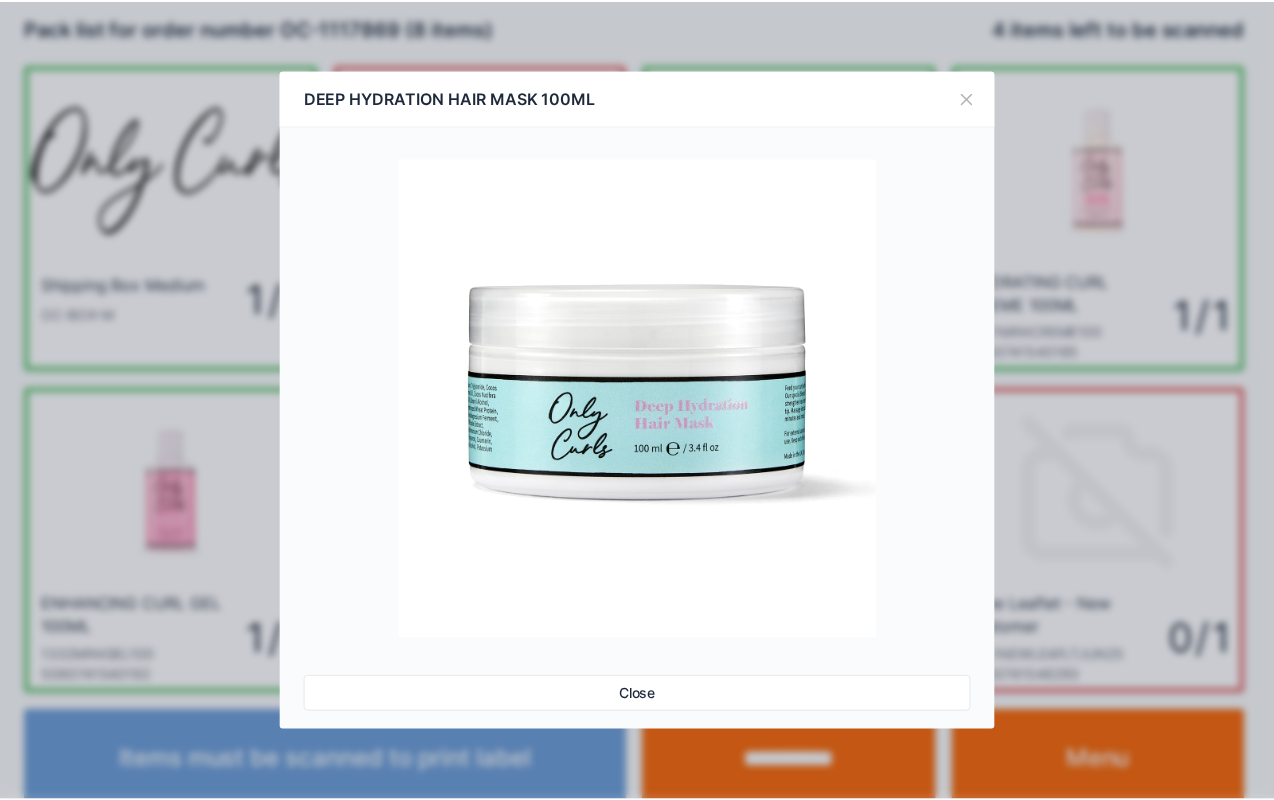 scroll, scrollTop: 0, scrollLeft: 0, axis: both 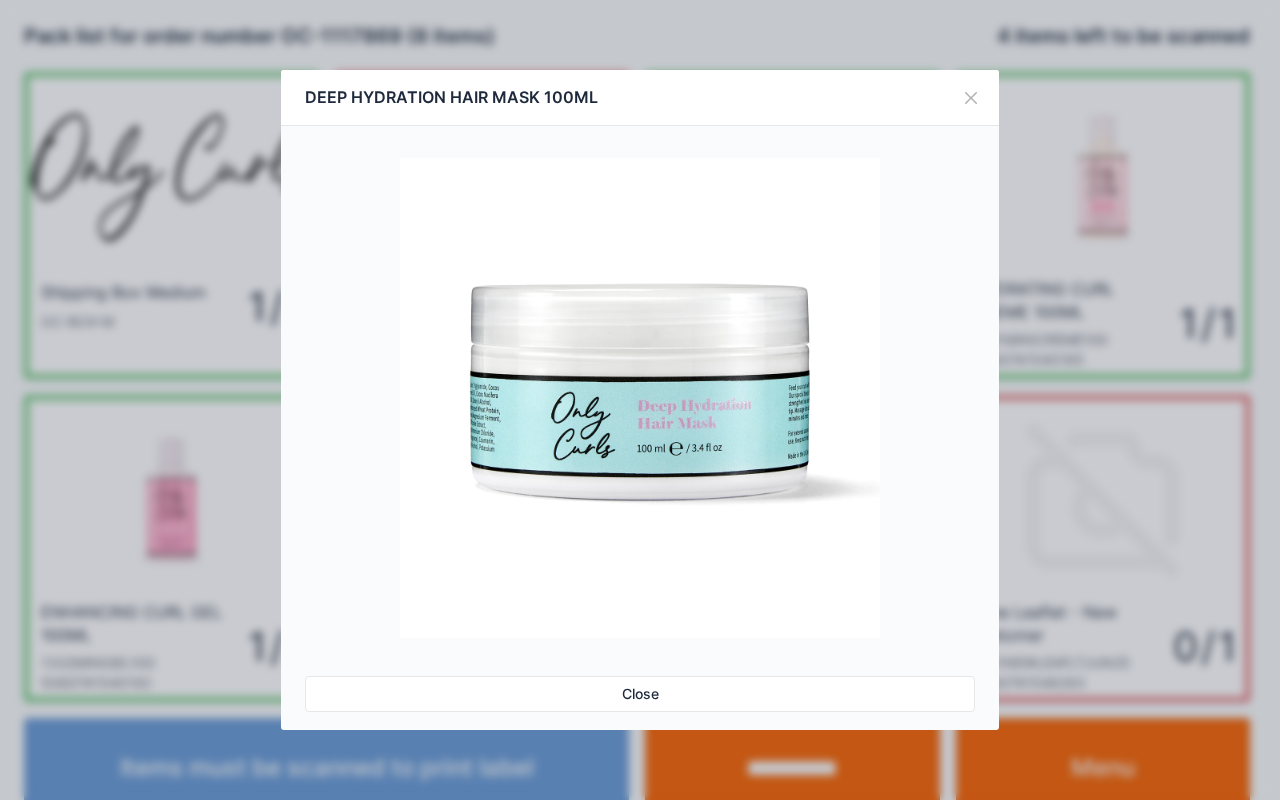 click on "Close" at bounding box center [640, 694] 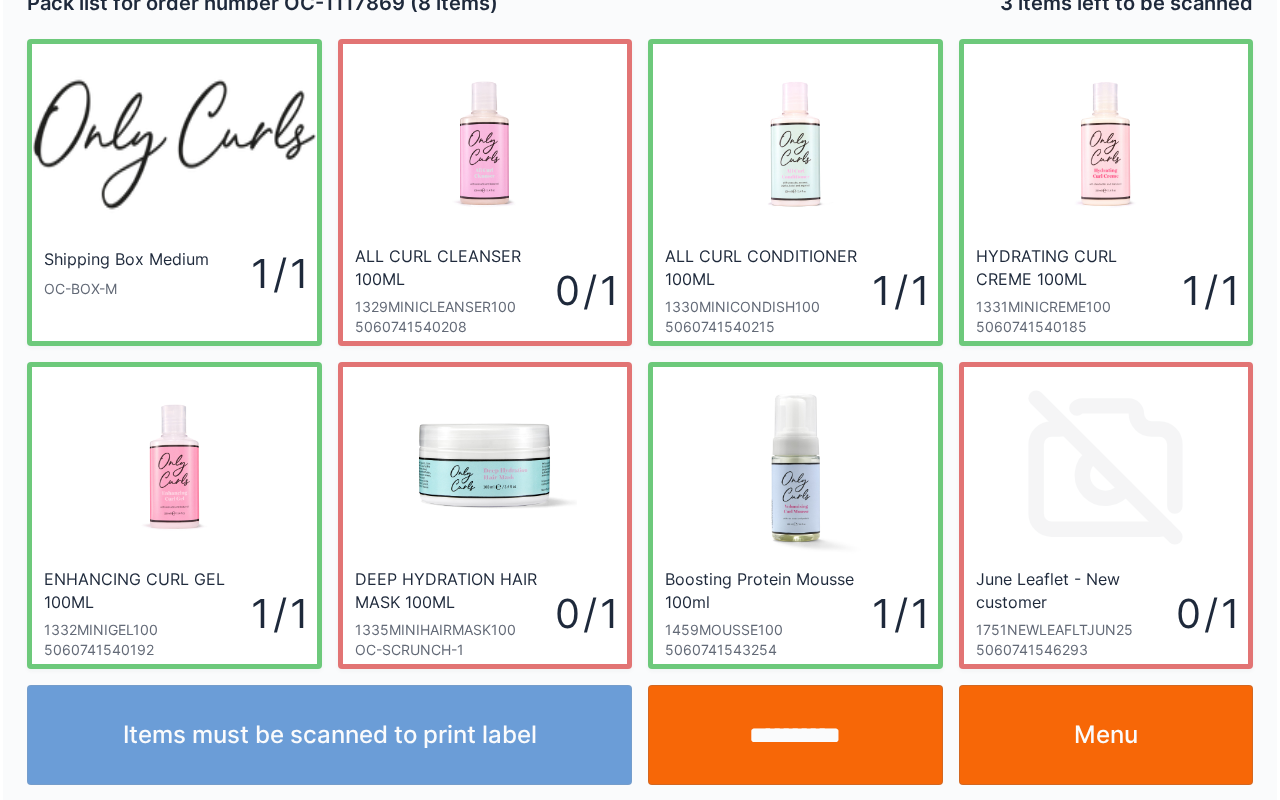 scroll, scrollTop: 36, scrollLeft: 0, axis: vertical 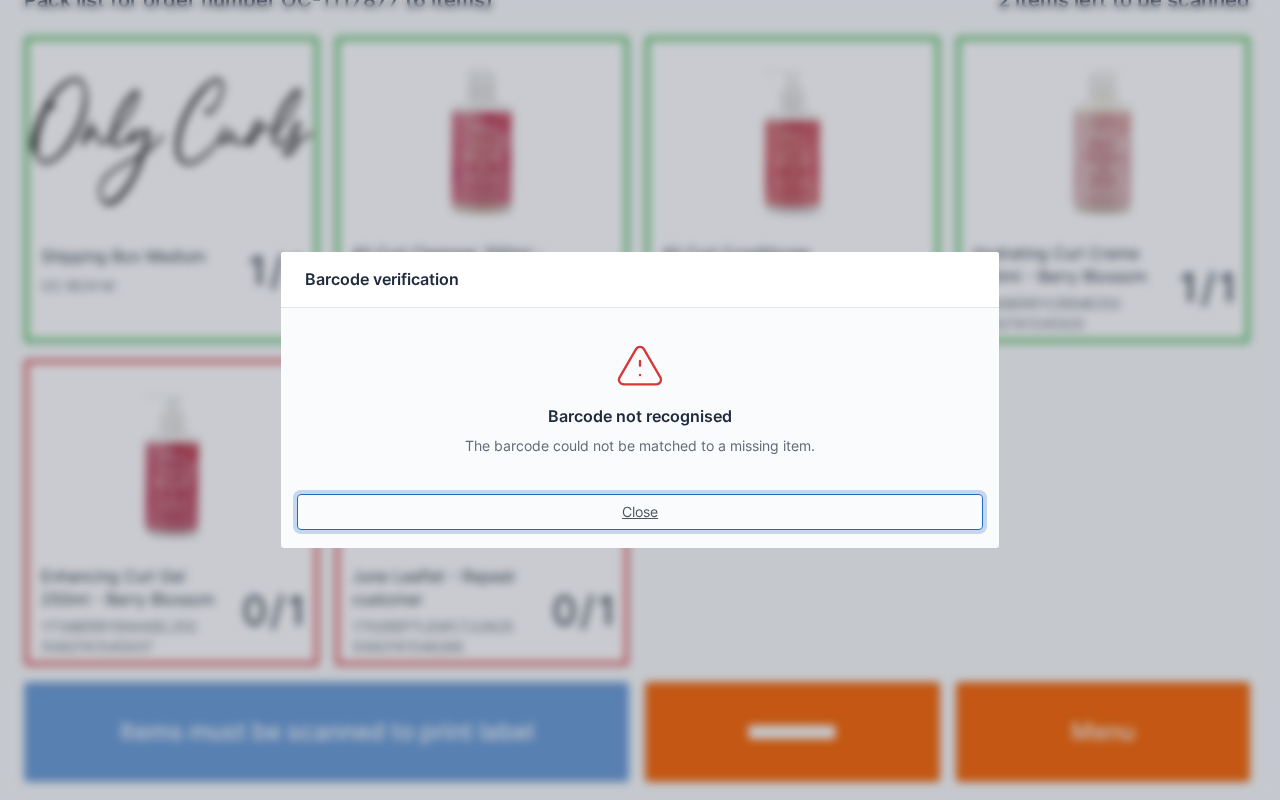 click on "Close" at bounding box center (640, 512) 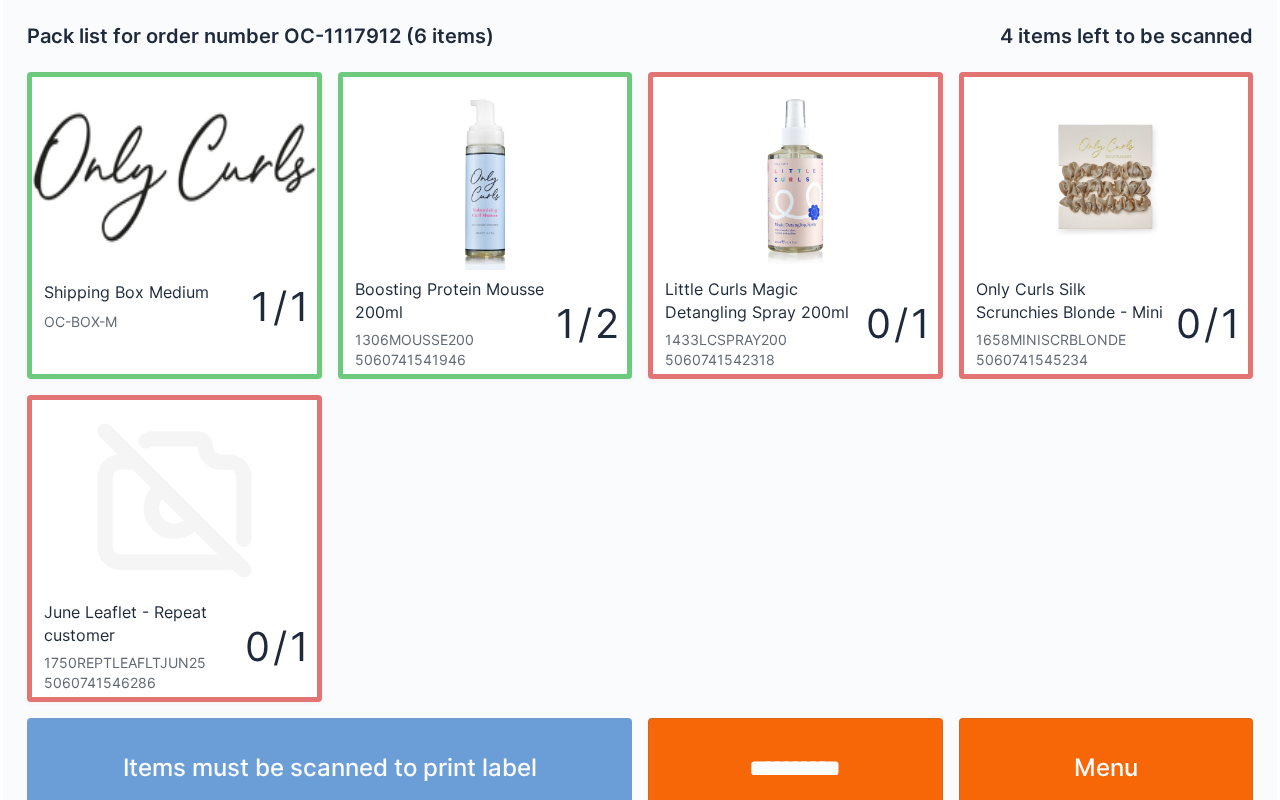 scroll, scrollTop: 36, scrollLeft: 0, axis: vertical 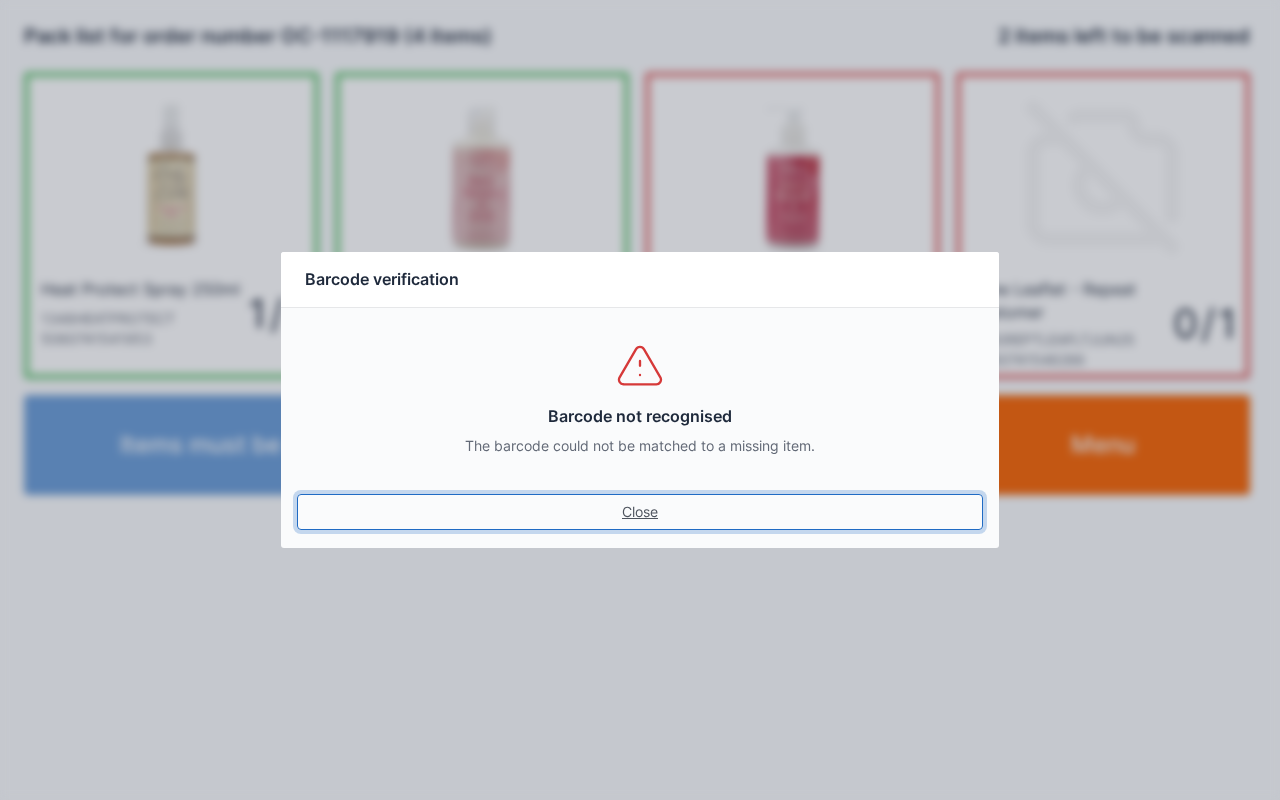 click on "Close" at bounding box center (640, 512) 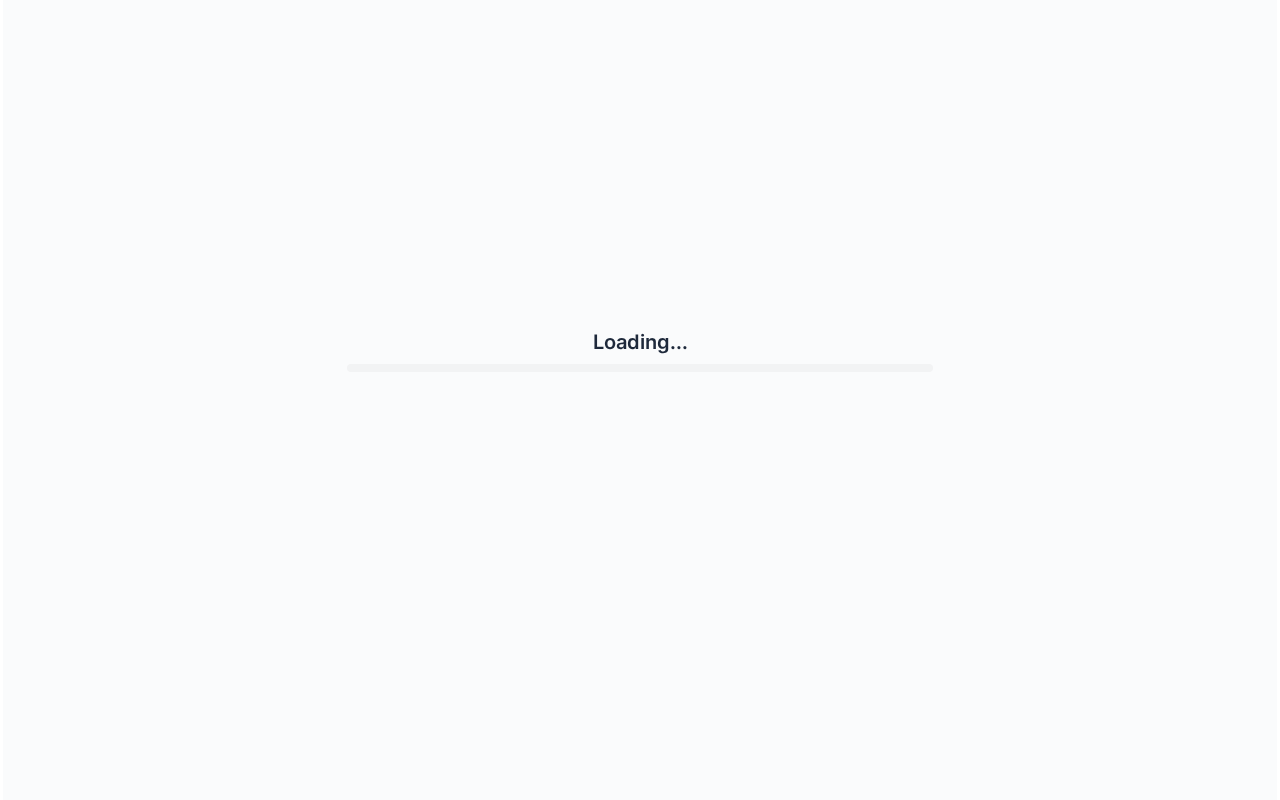 scroll, scrollTop: 0, scrollLeft: 0, axis: both 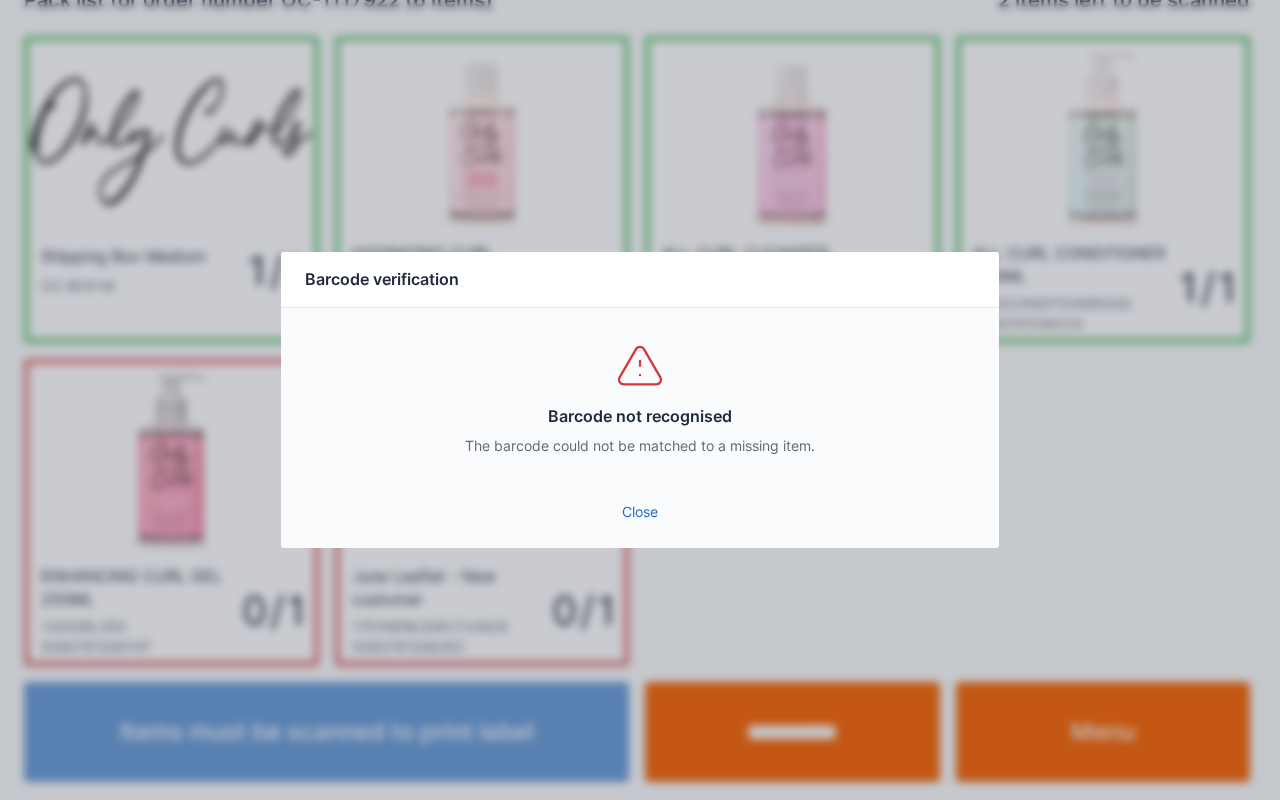 click on "Close" at bounding box center [640, 512] 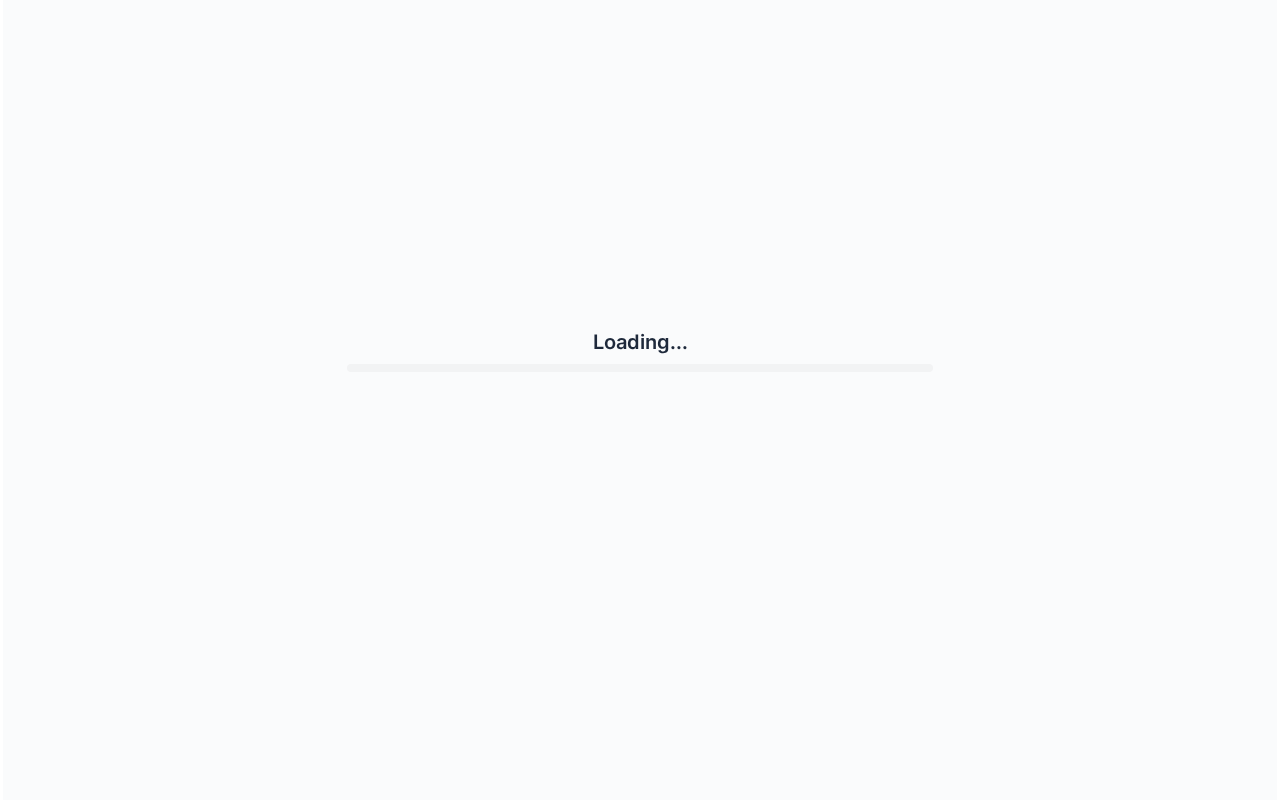 scroll, scrollTop: 0, scrollLeft: 0, axis: both 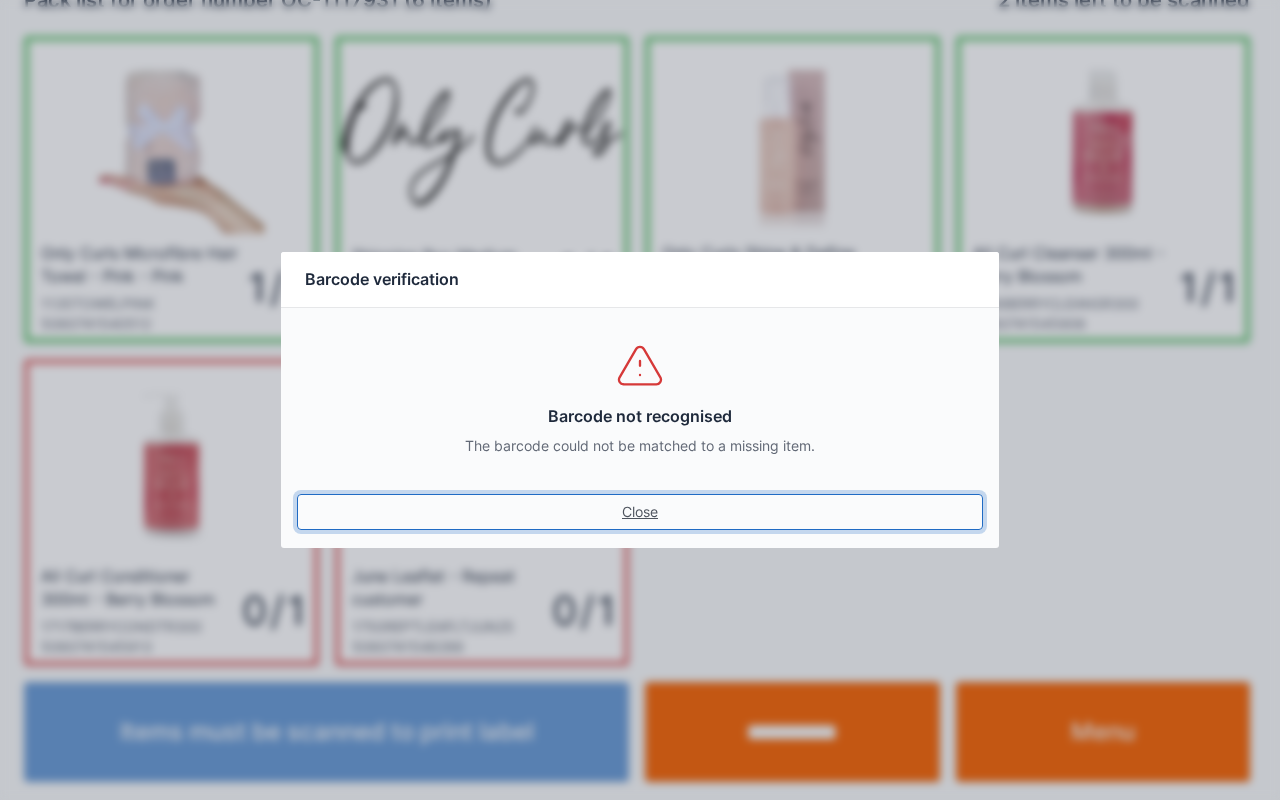 click on "Close" at bounding box center (640, 512) 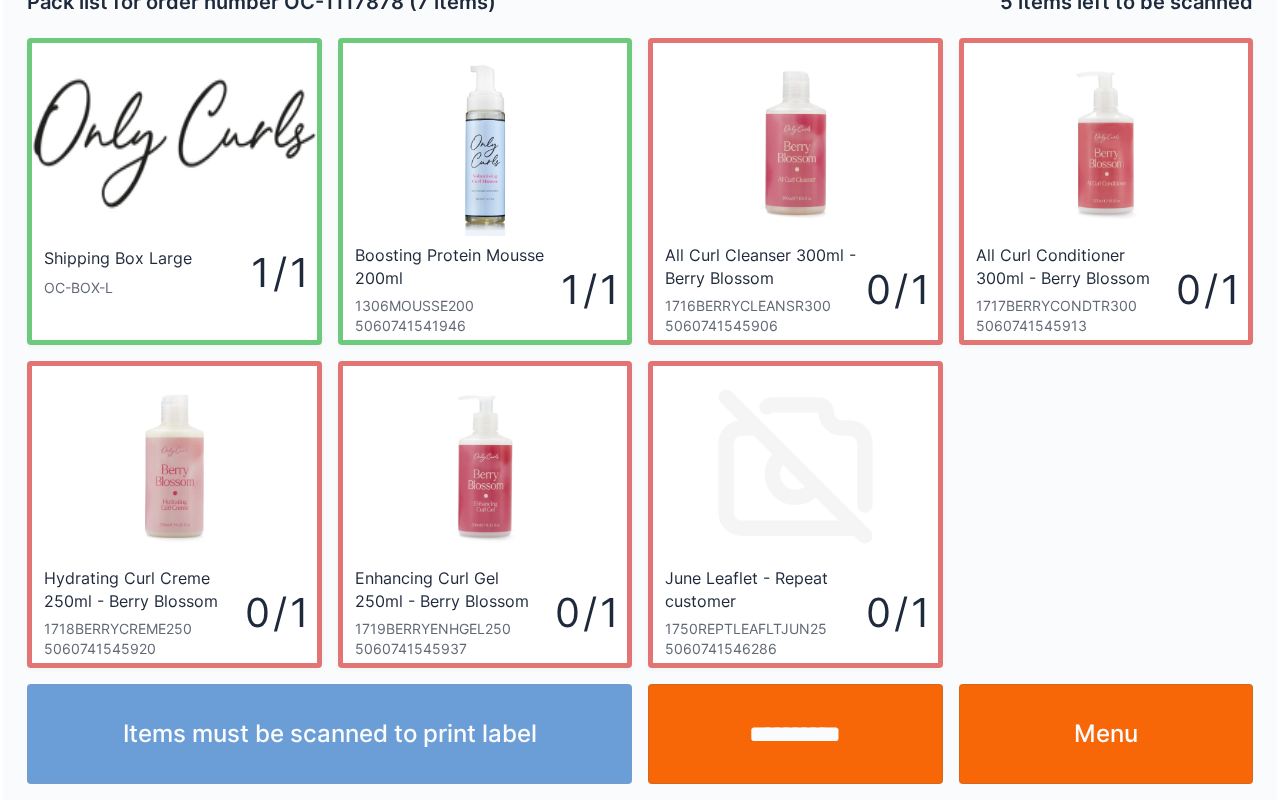 scroll, scrollTop: 36, scrollLeft: 0, axis: vertical 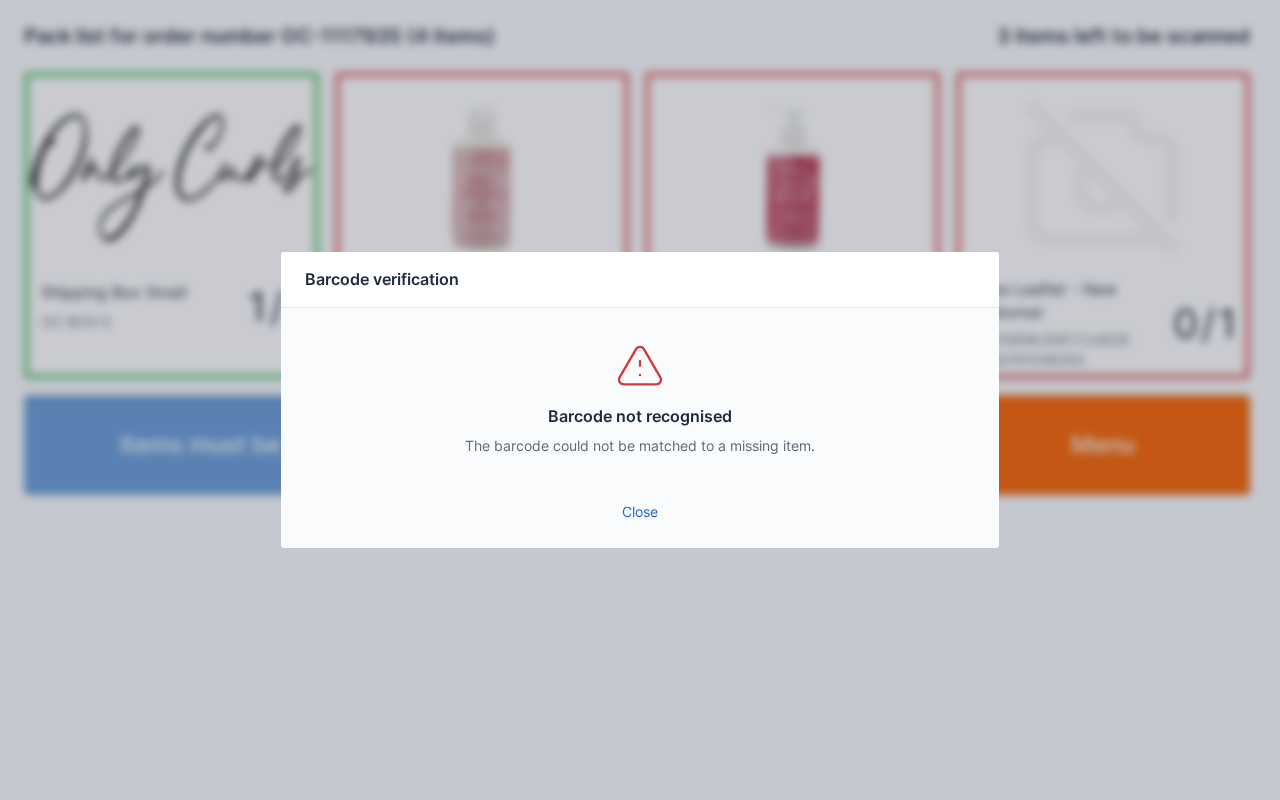click on "Barcode not recognised The barcode could not be matched to a missing item." at bounding box center [640, 398] 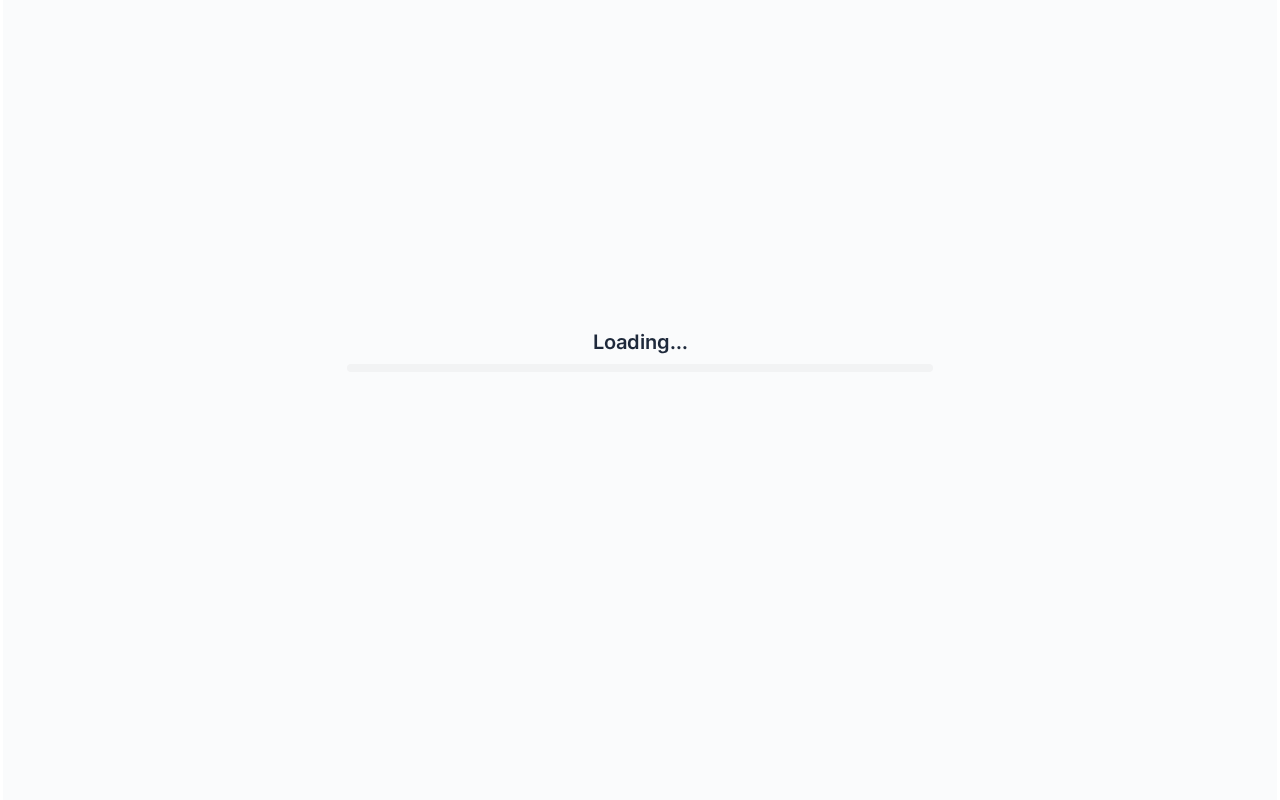 scroll, scrollTop: 0, scrollLeft: 0, axis: both 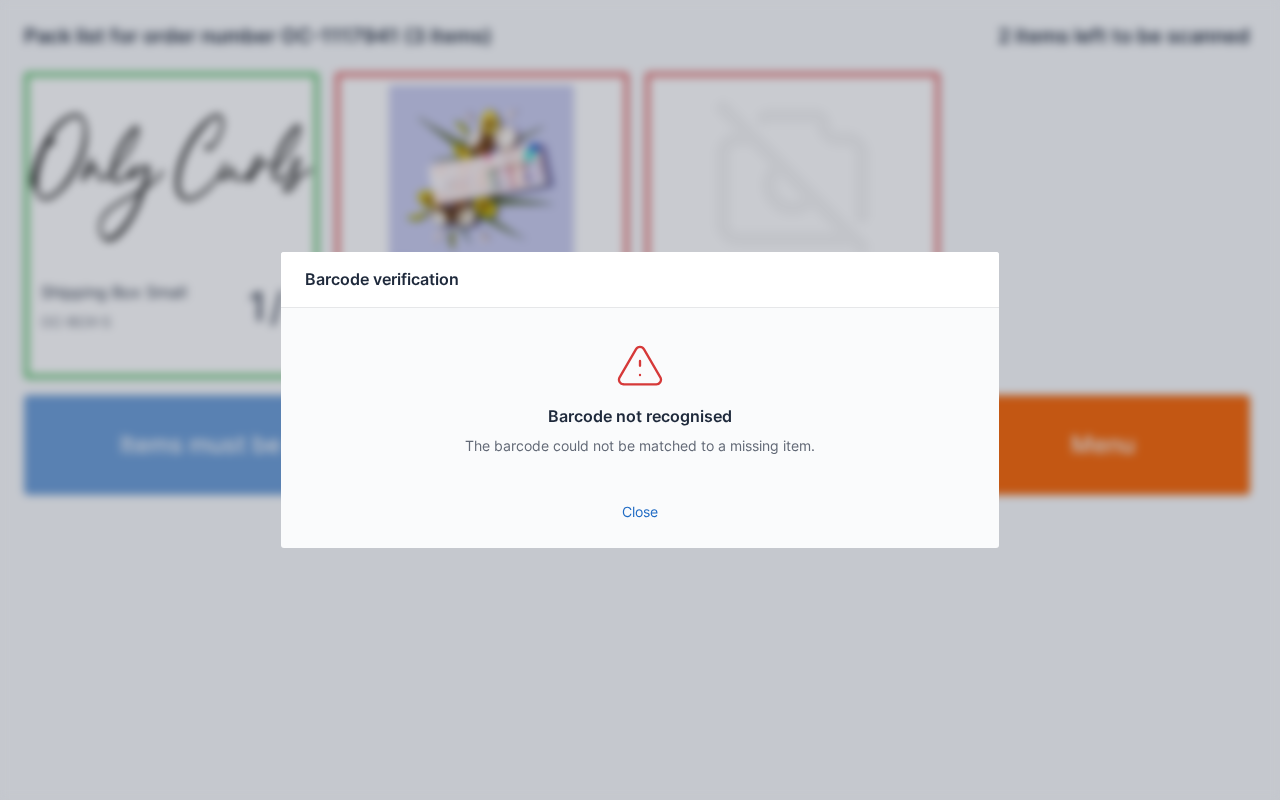 click on "Close" at bounding box center [640, 512] 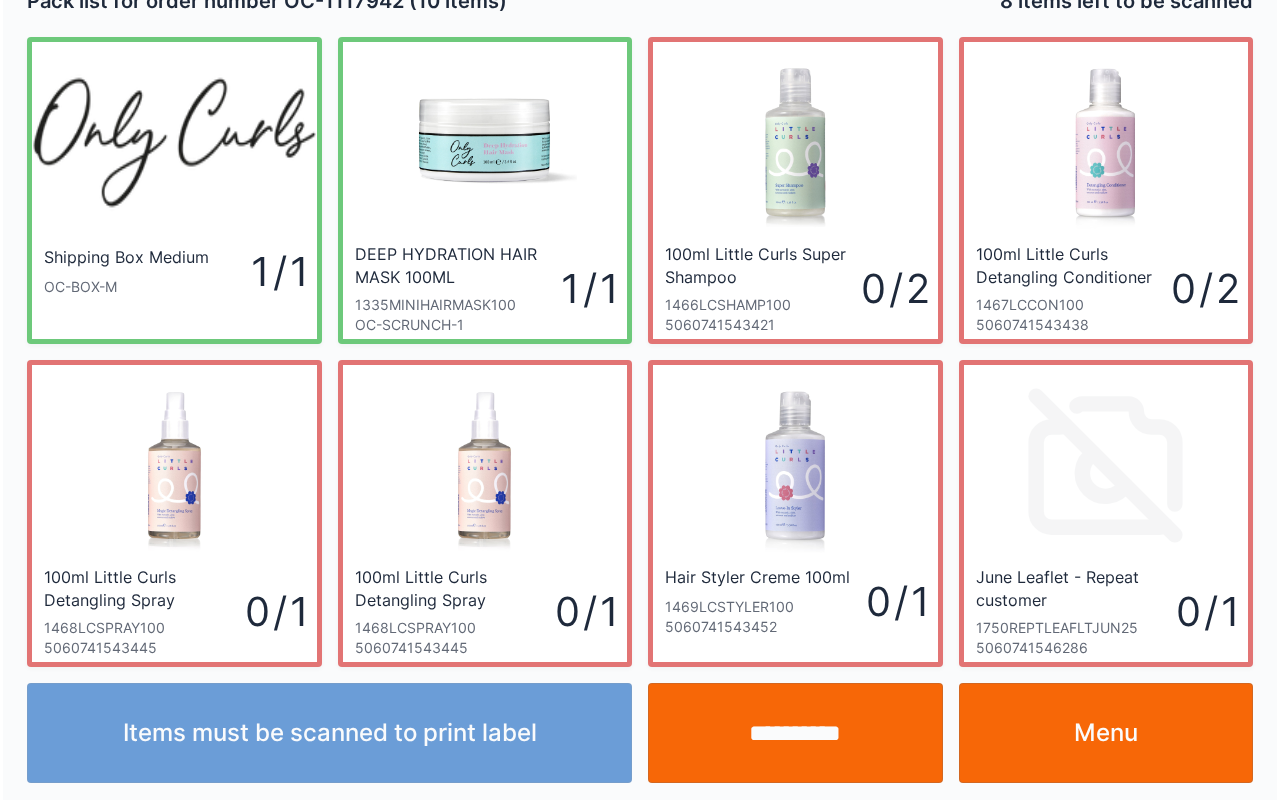 scroll, scrollTop: 36, scrollLeft: 0, axis: vertical 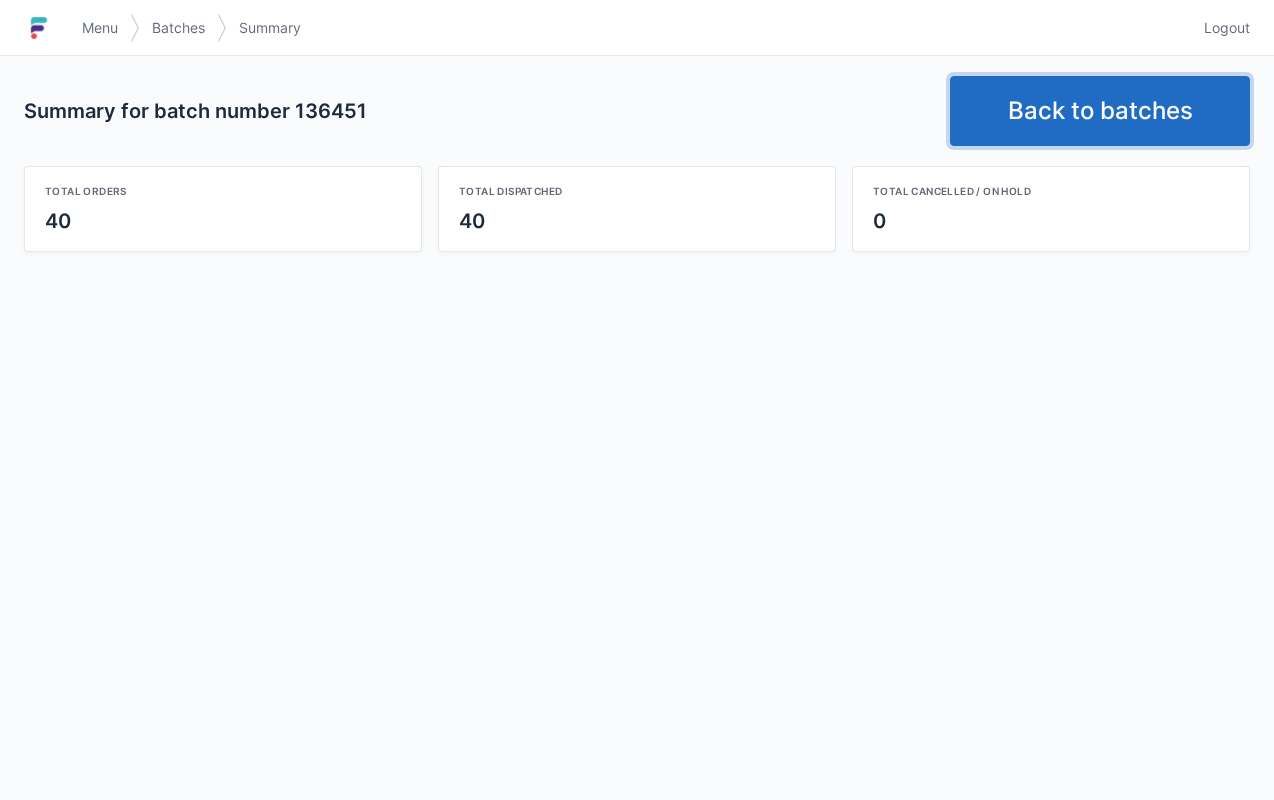 click on "Back to batches" at bounding box center [1100, 111] 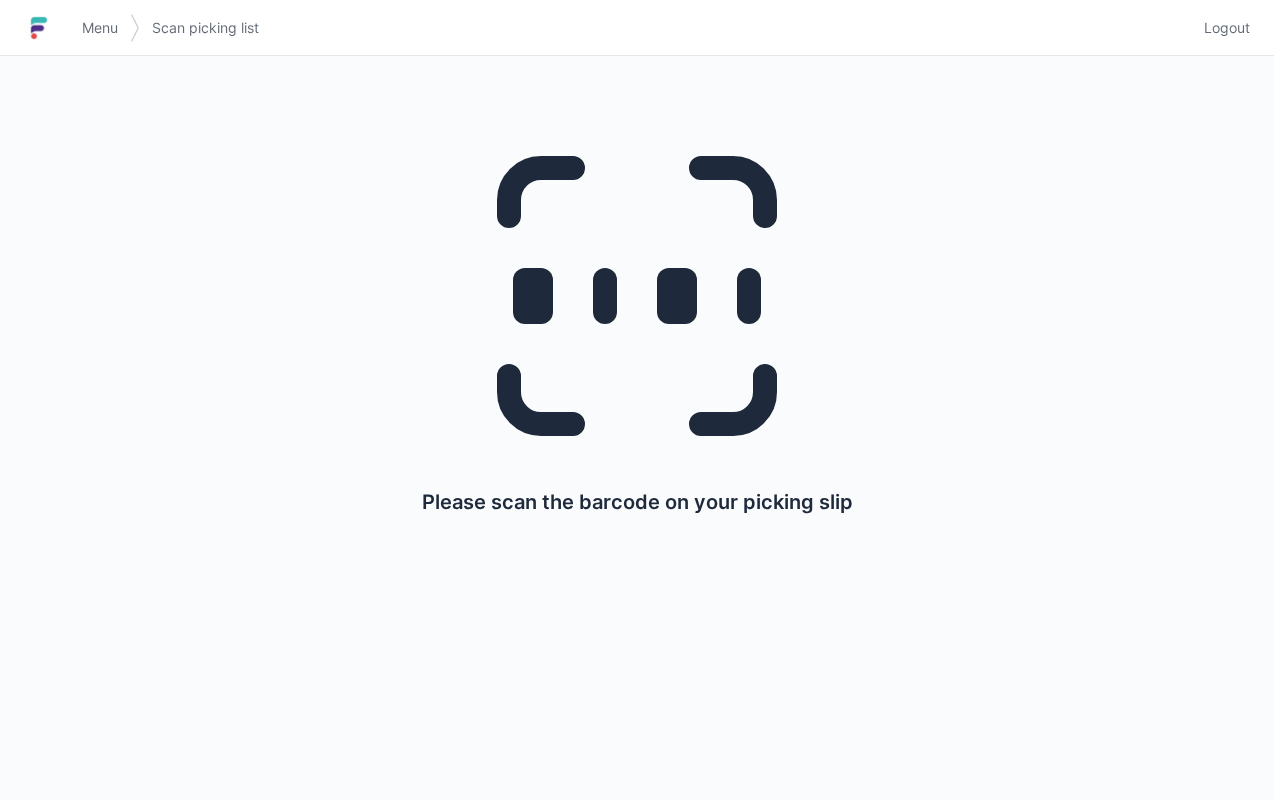 scroll, scrollTop: 0, scrollLeft: 0, axis: both 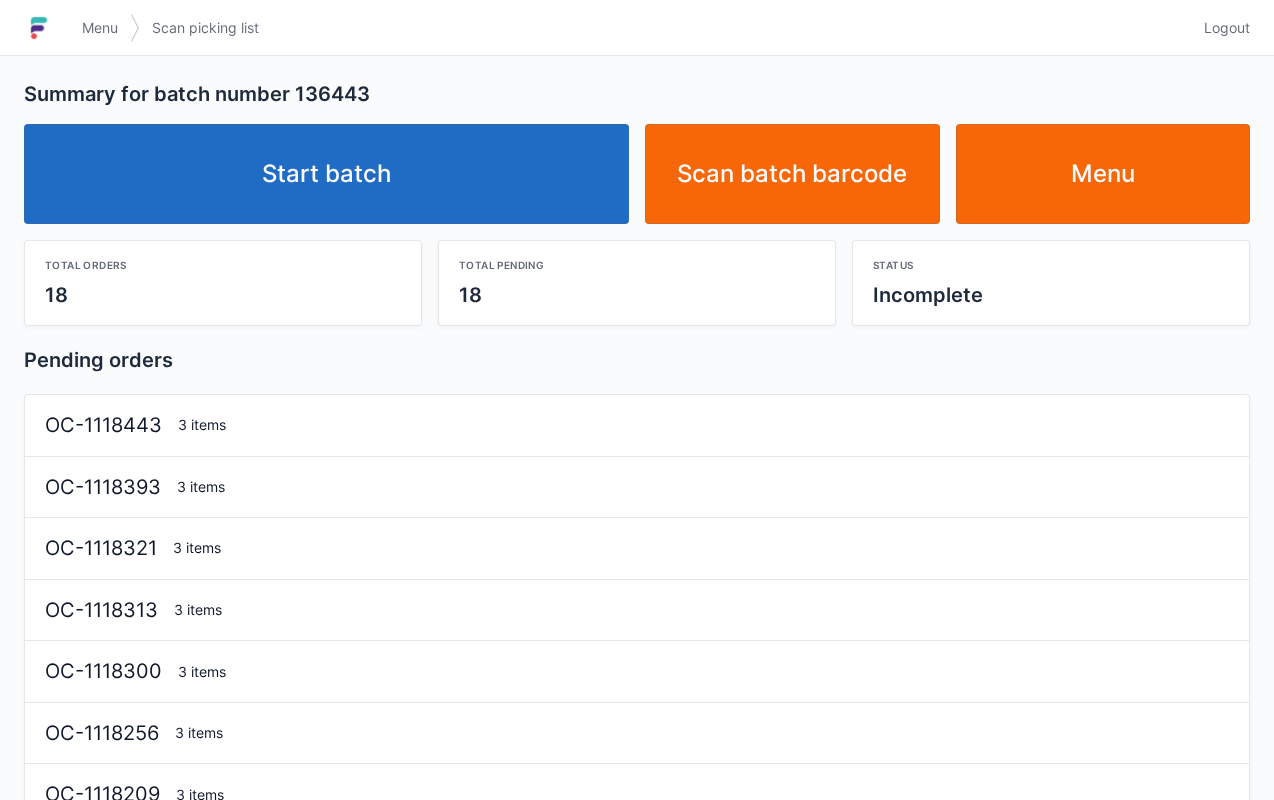 click on "Start batch" at bounding box center (326, 174) 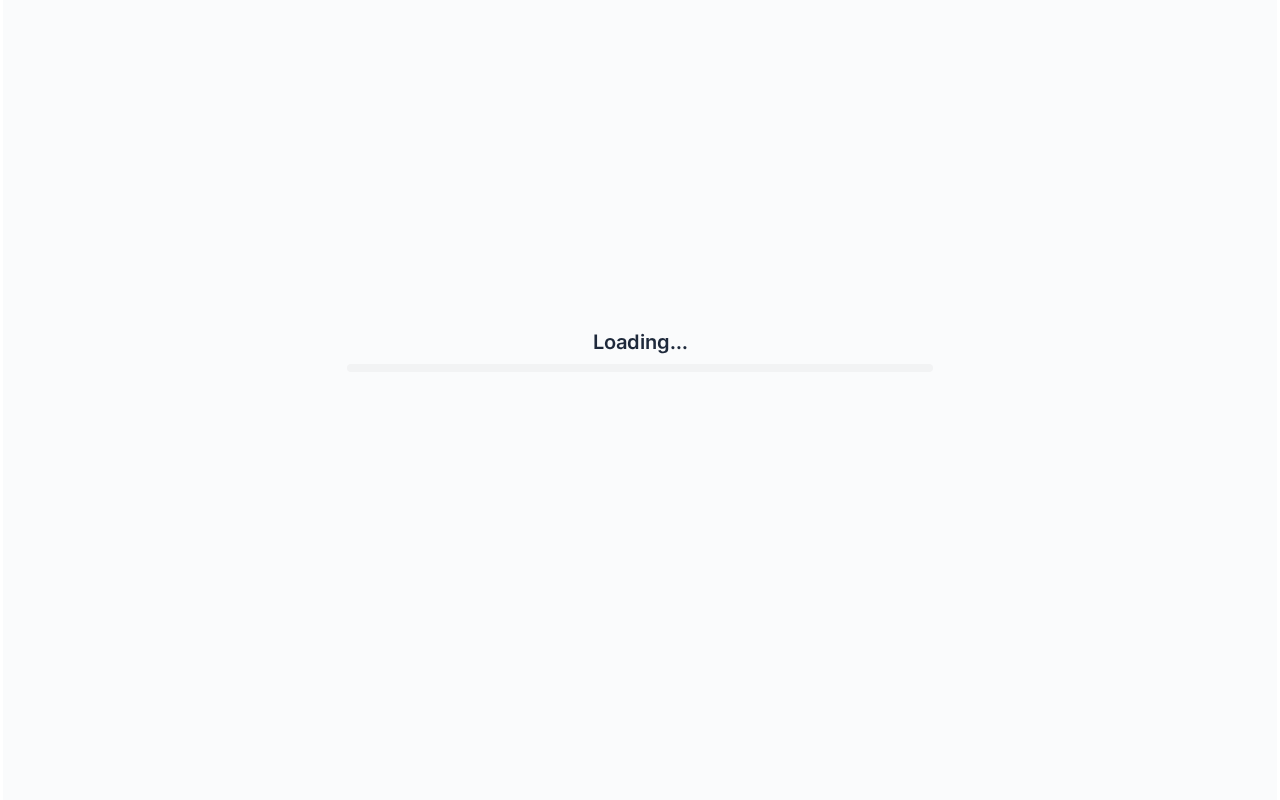 scroll, scrollTop: 0, scrollLeft: 0, axis: both 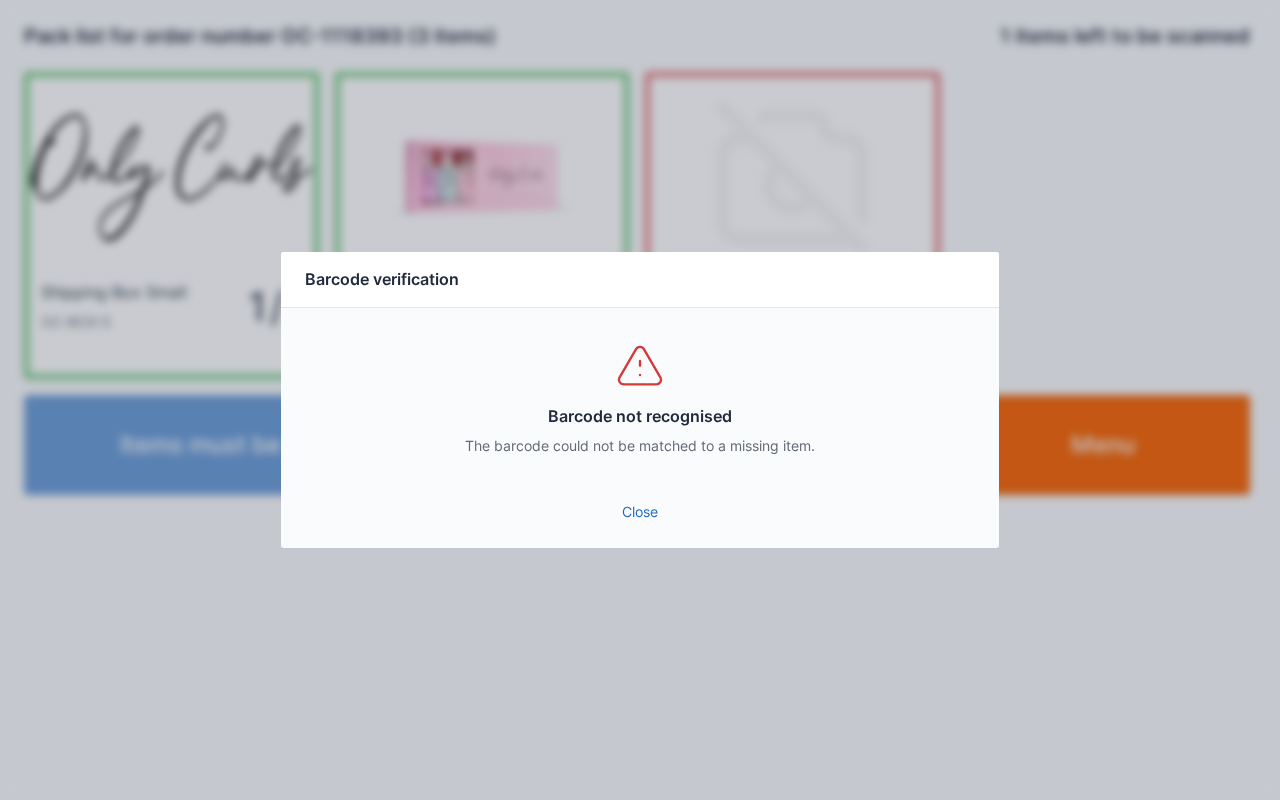 click on "Close" at bounding box center [640, 512] 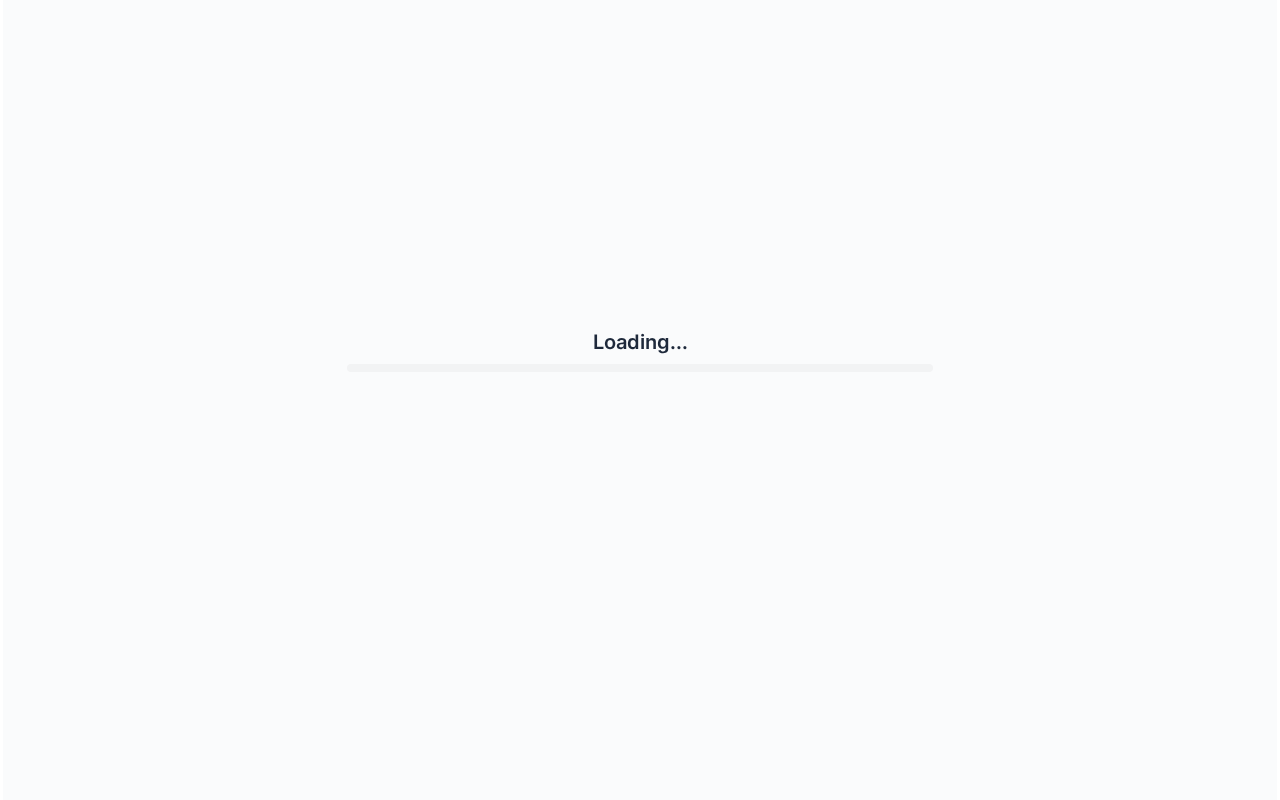 scroll, scrollTop: 0, scrollLeft: 0, axis: both 